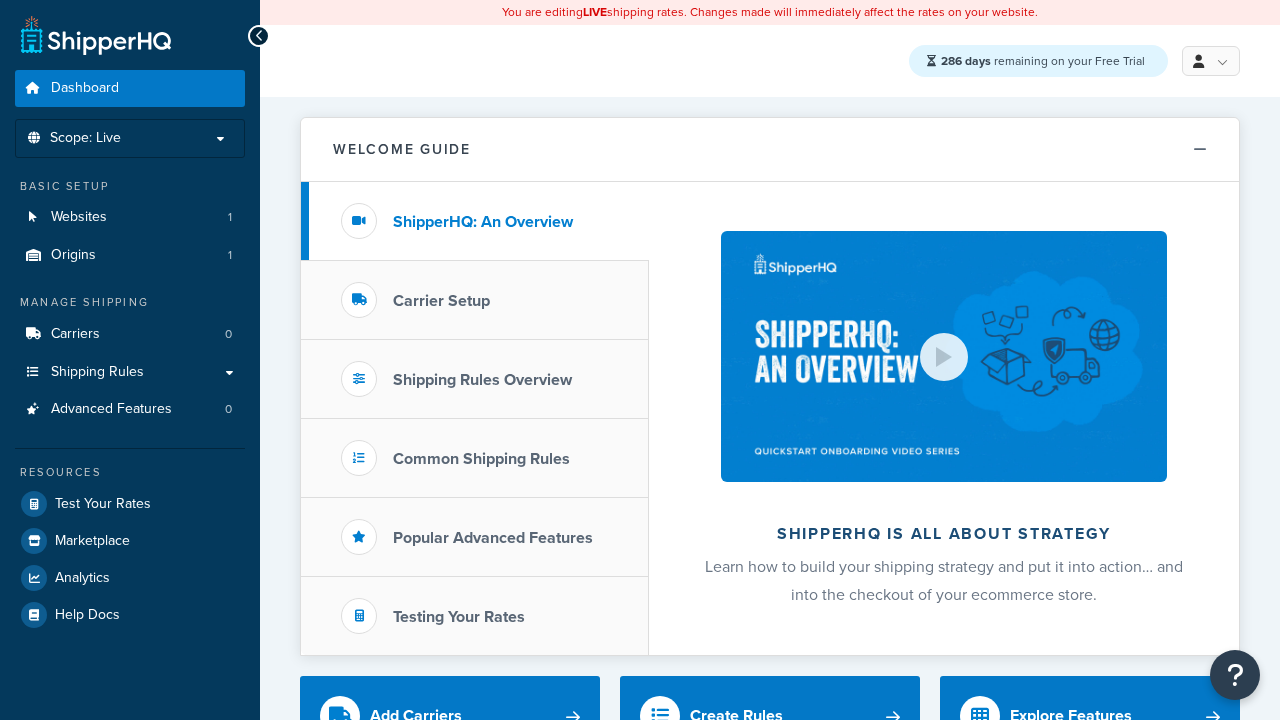 scroll, scrollTop: 0, scrollLeft: 0, axis: both 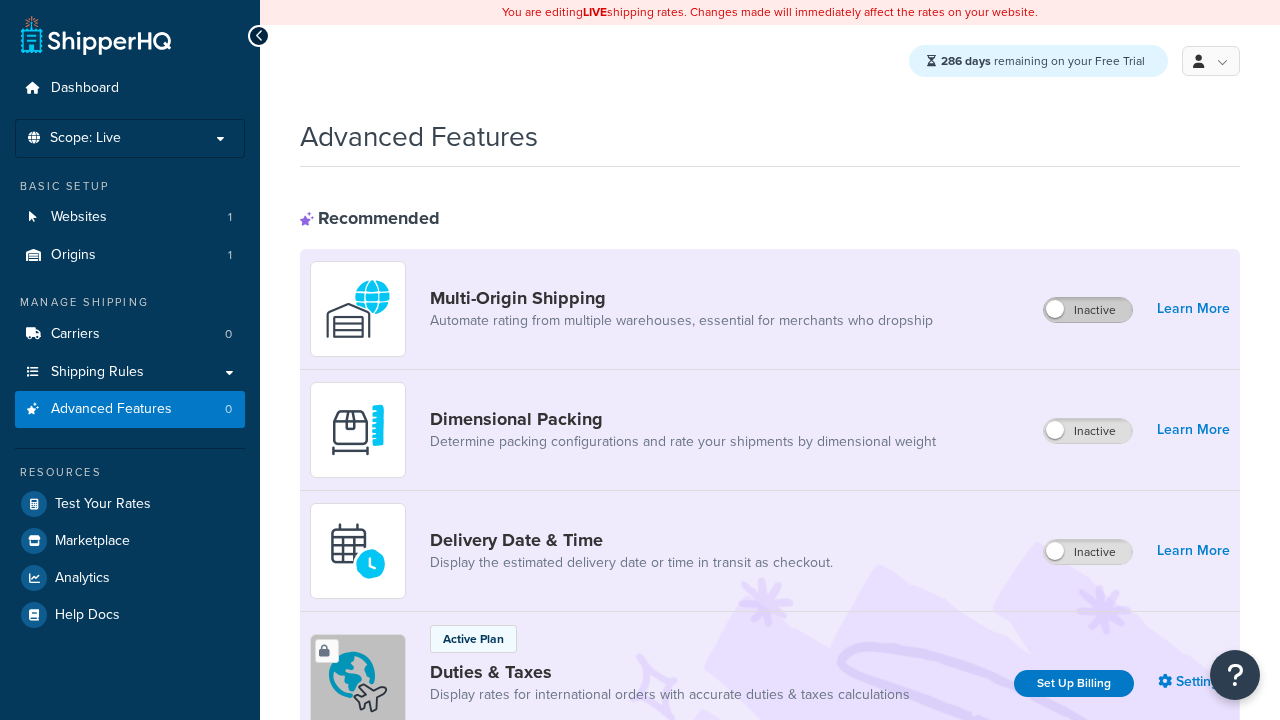 click on "Inactive" at bounding box center [1088, 310] 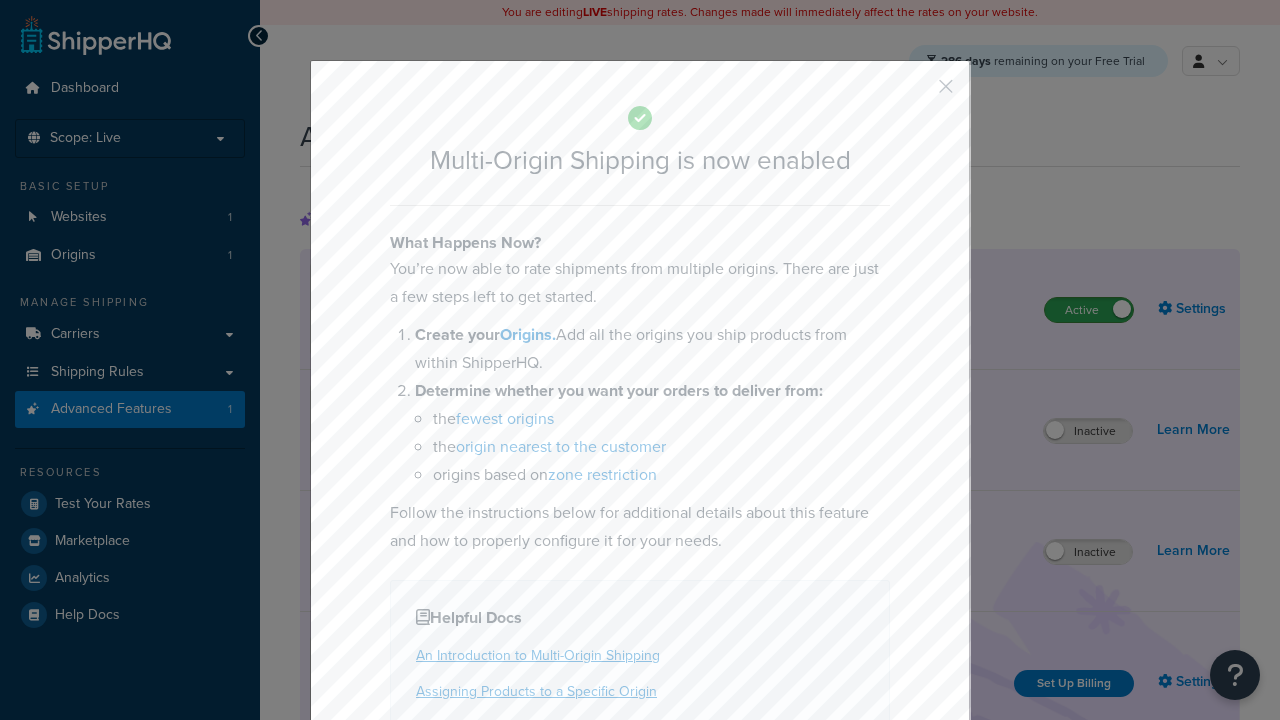 scroll, scrollTop: 0, scrollLeft: 0, axis: both 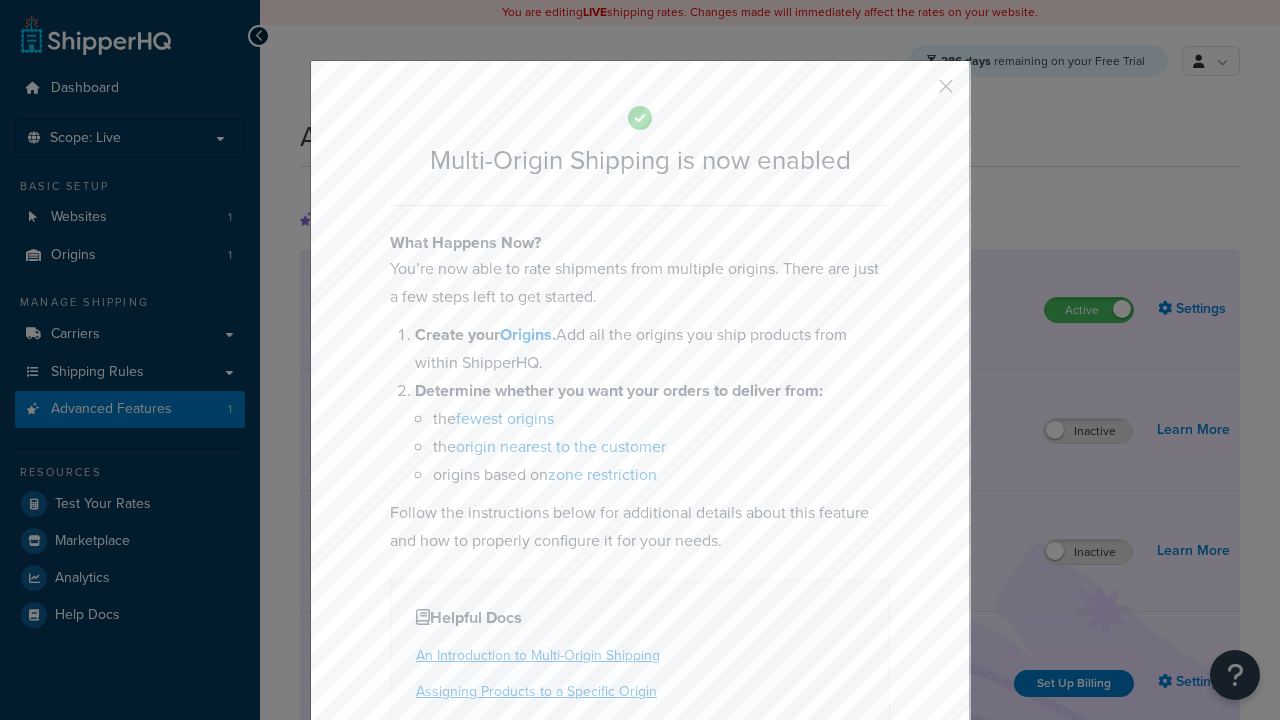 click at bounding box center [916, 93] 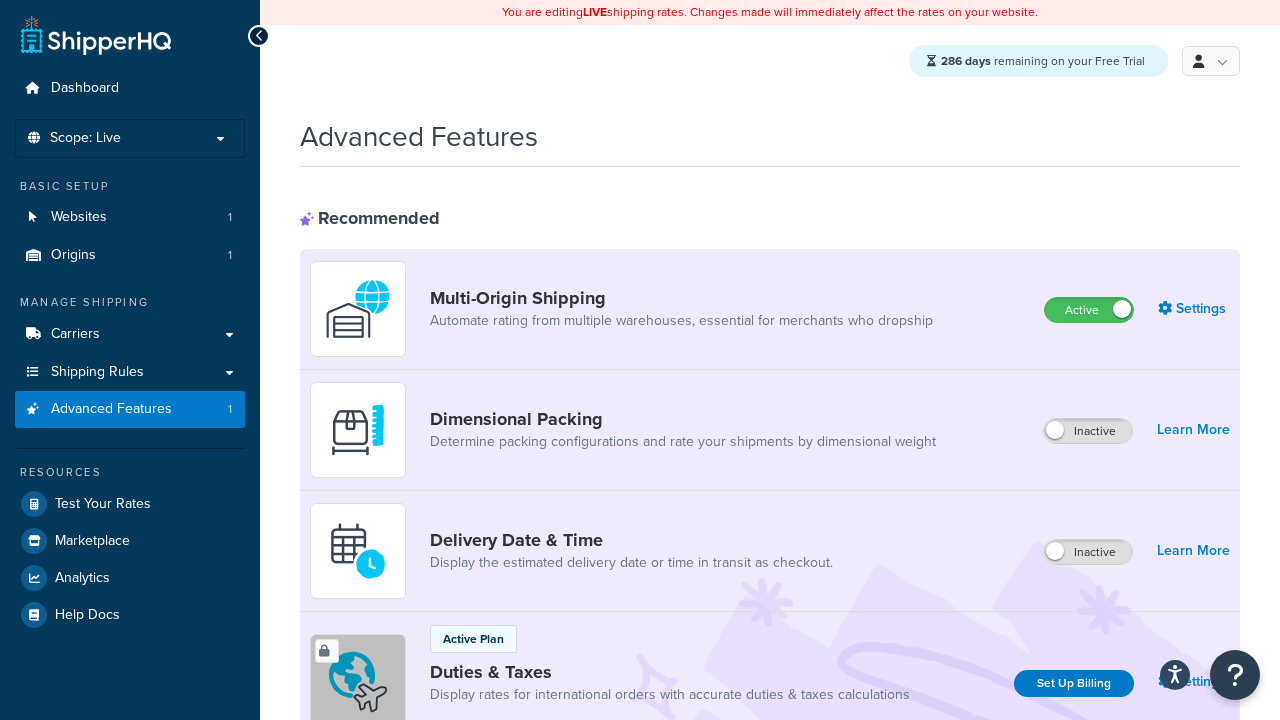 click on "Inactive" at bounding box center [1088, 431] 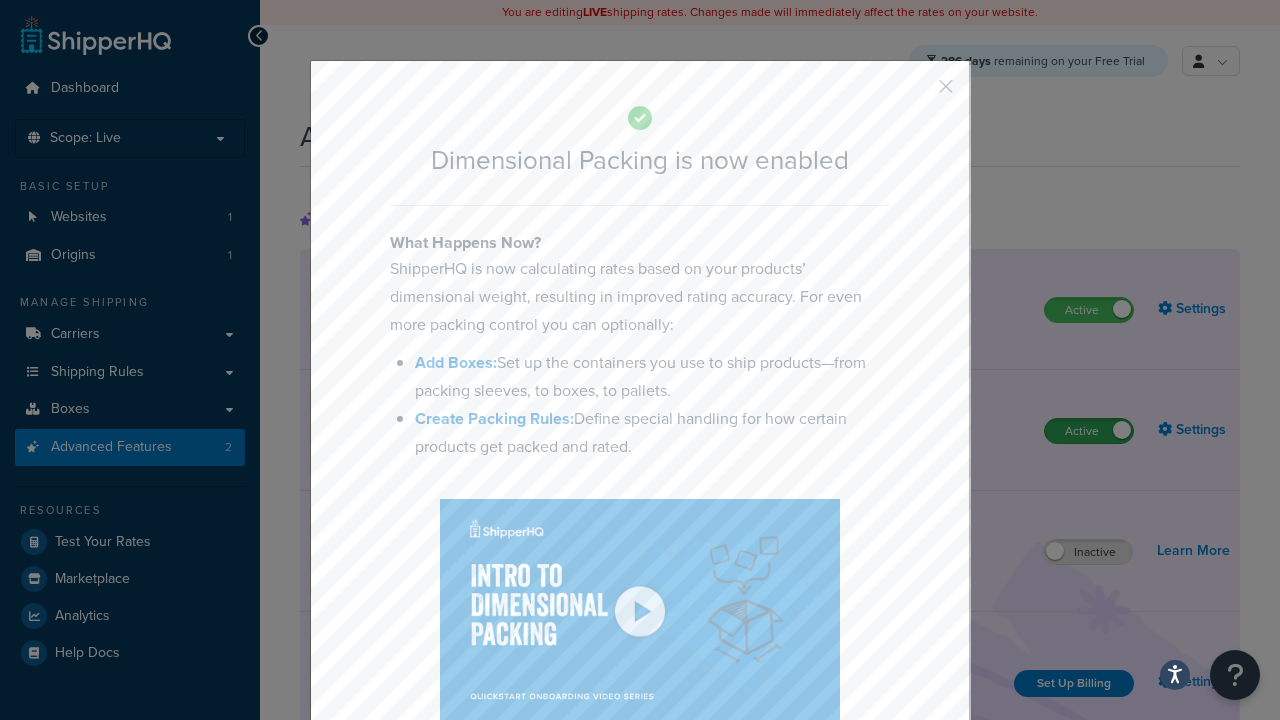 click at bounding box center (916, 93) 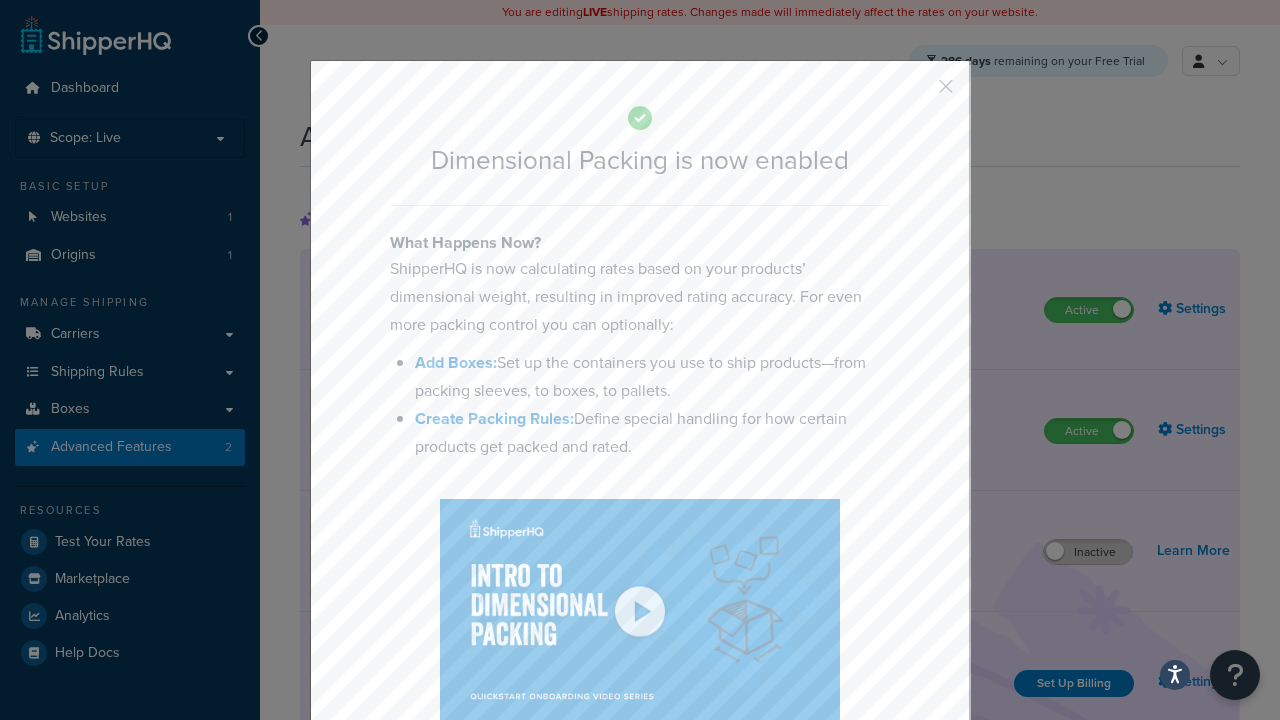 click on "Inactive" at bounding box center [1088, 552] 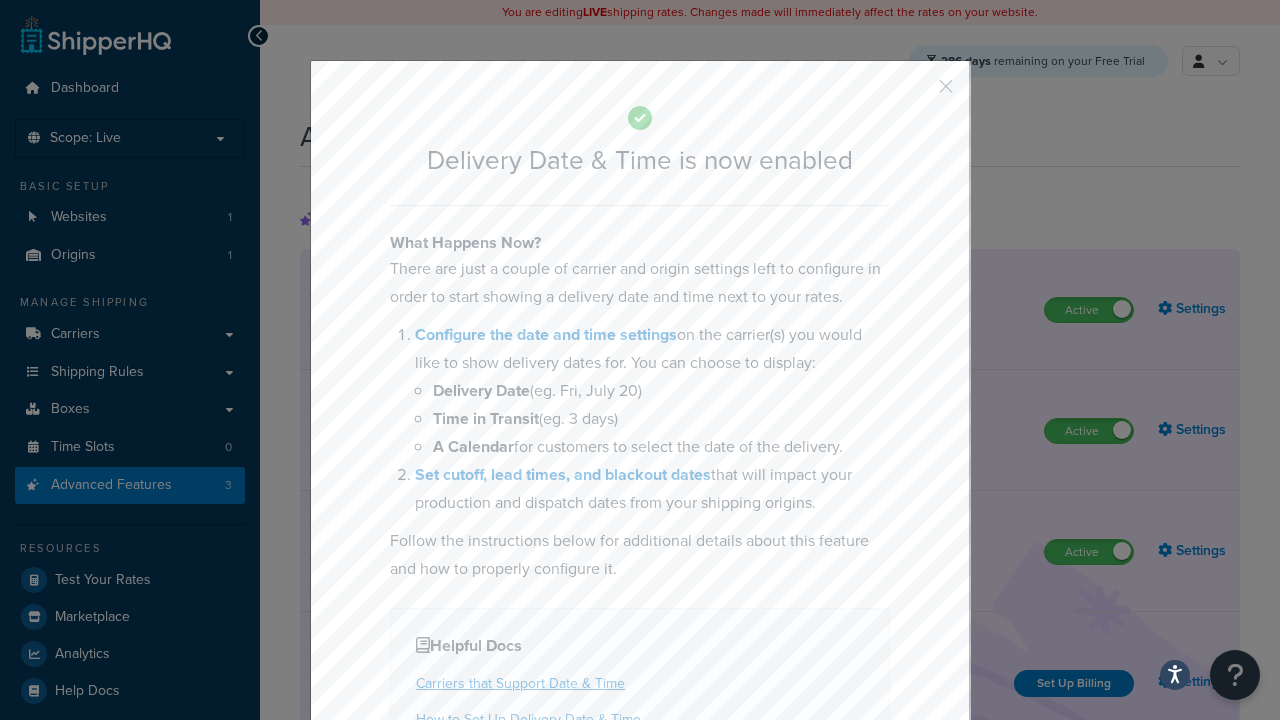 click at bounding box center [916, 93] 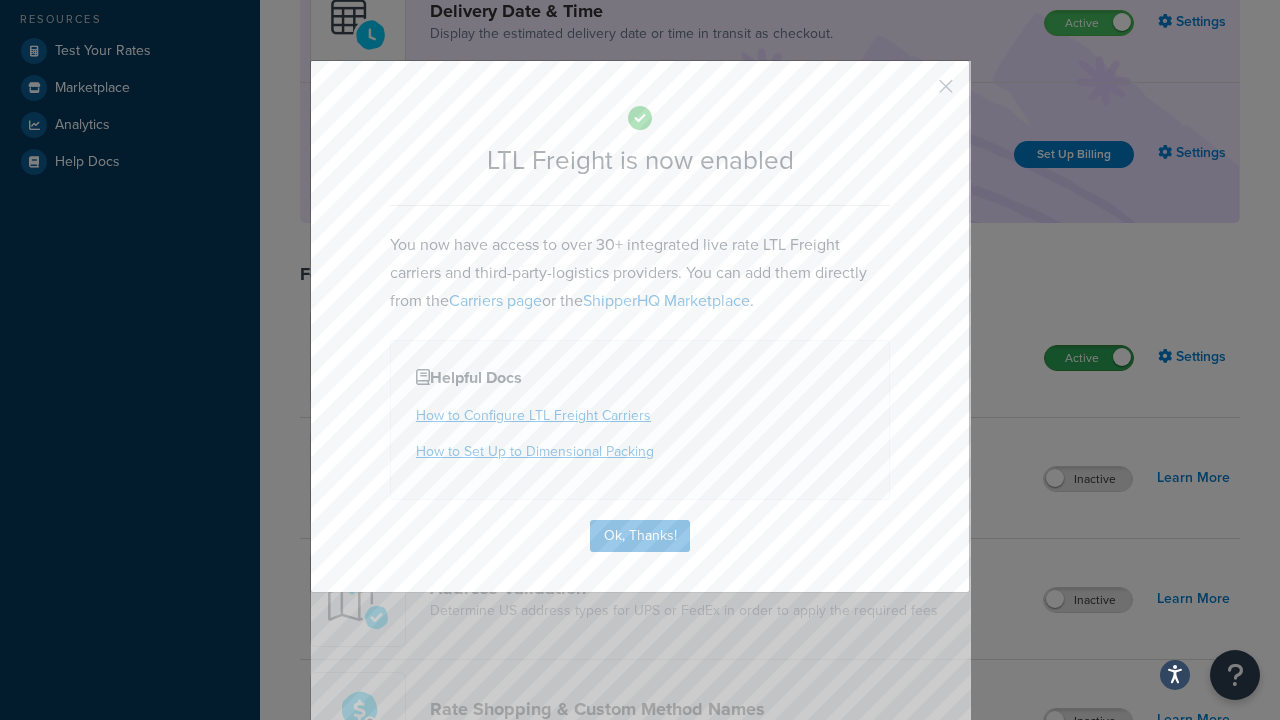 click at bounding box center (916, 93) 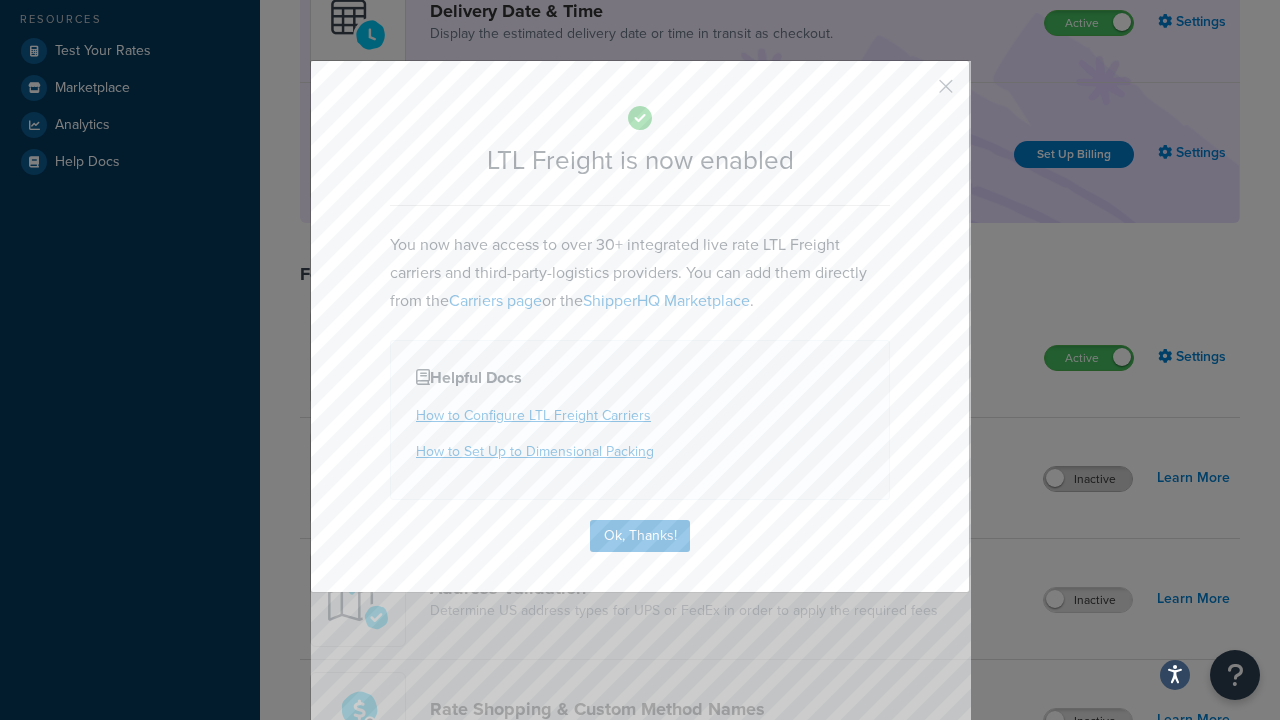 click on "Inactive" at bounding box center [1088, 479] 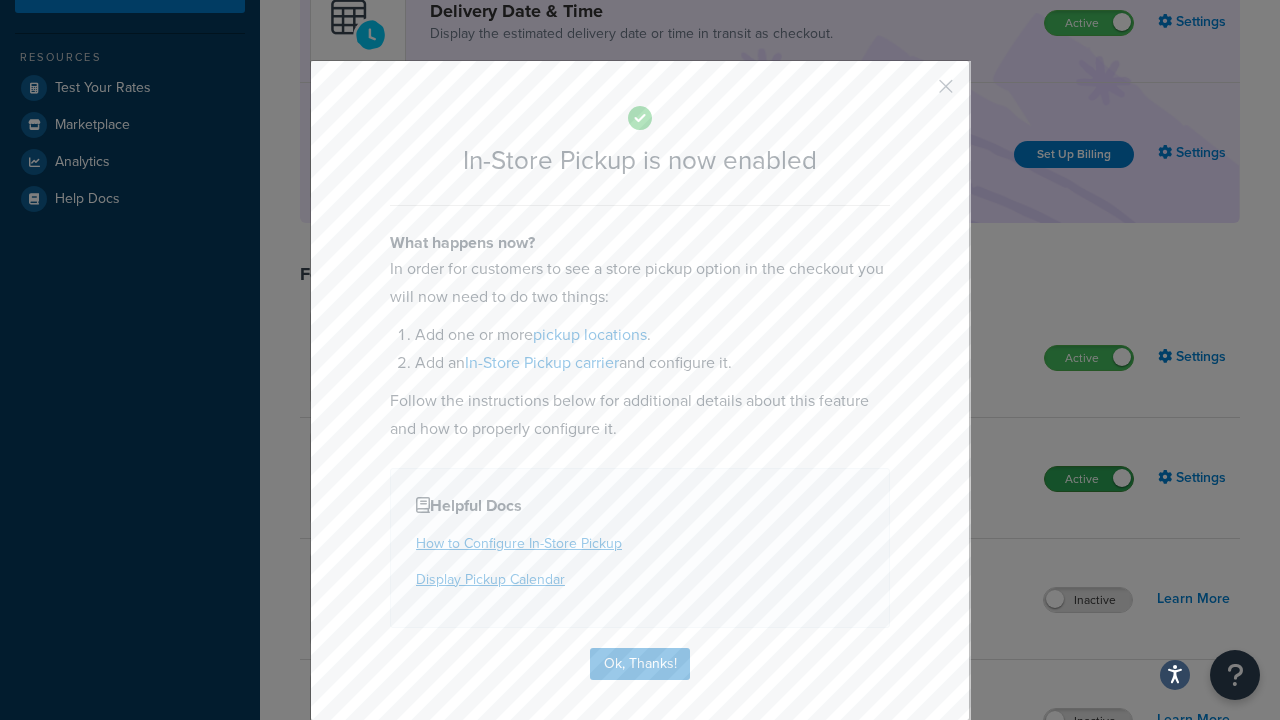 scroll, scrollTop: 567, scrollLeft: 0, axis: vertical 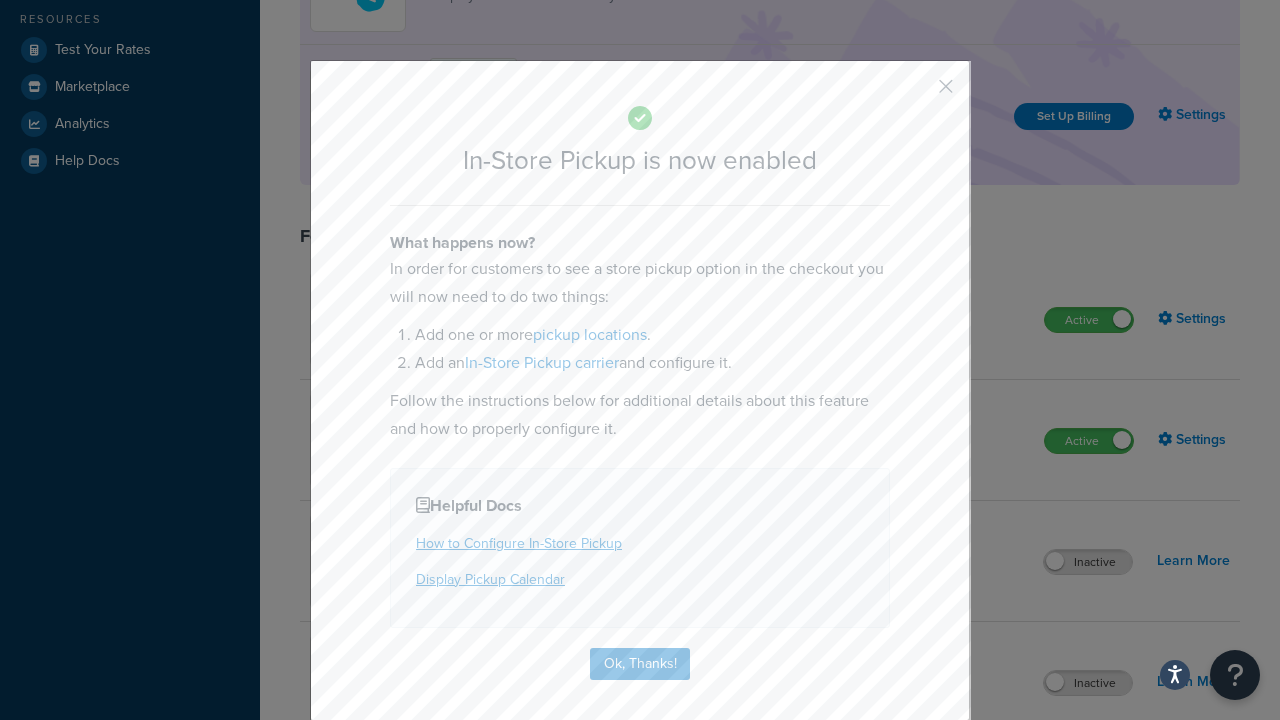 click at bounding box center [916, 93] 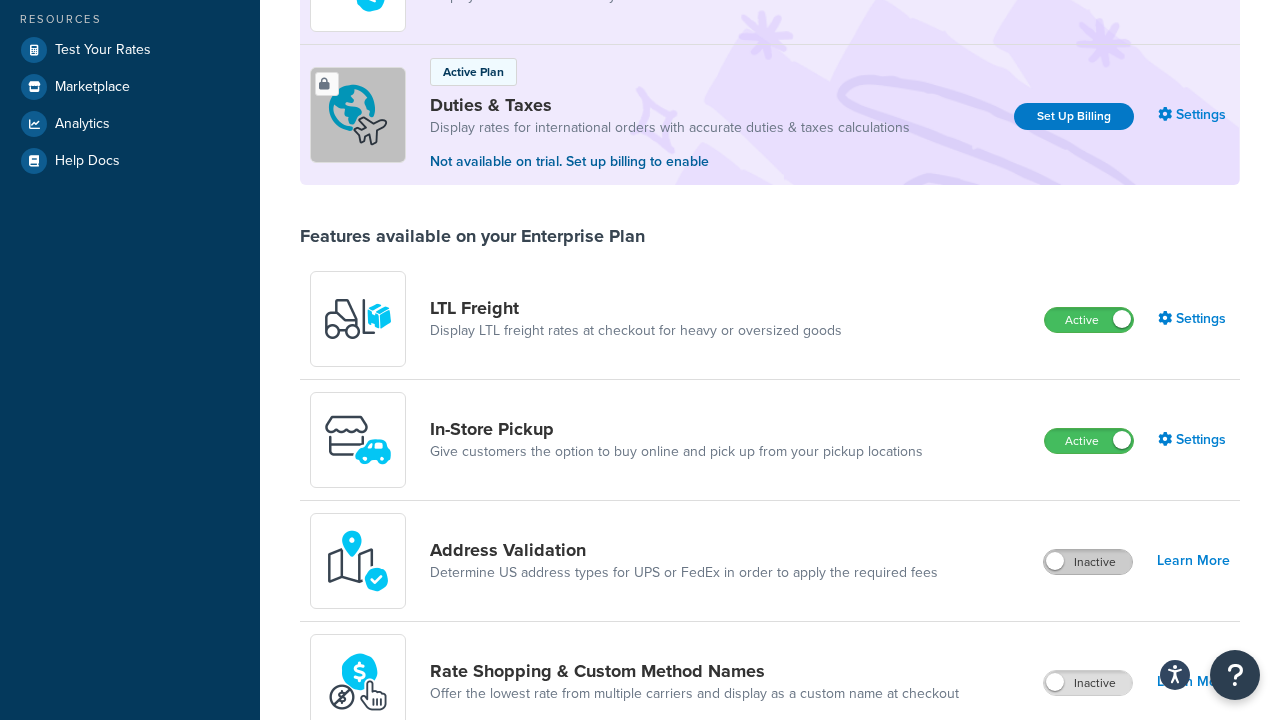 click on "Inactive" at bounding box center [1088, 562] 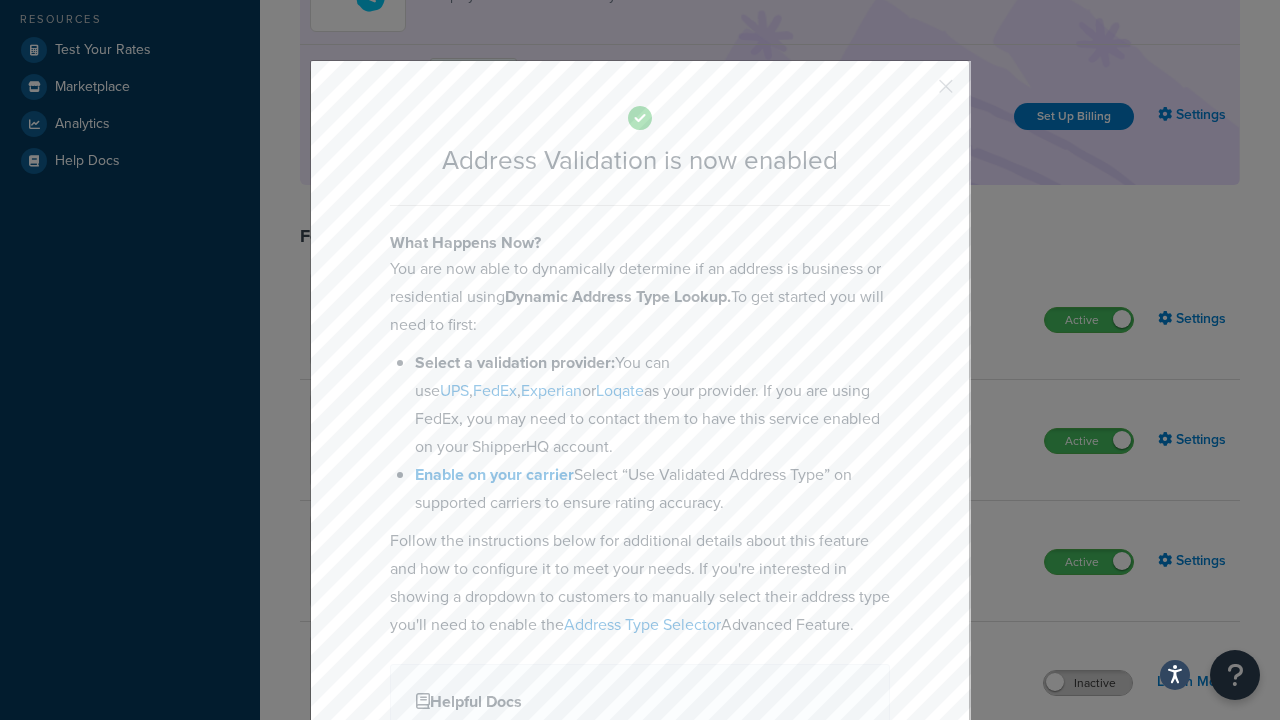 click at bounding box center [916, 93] 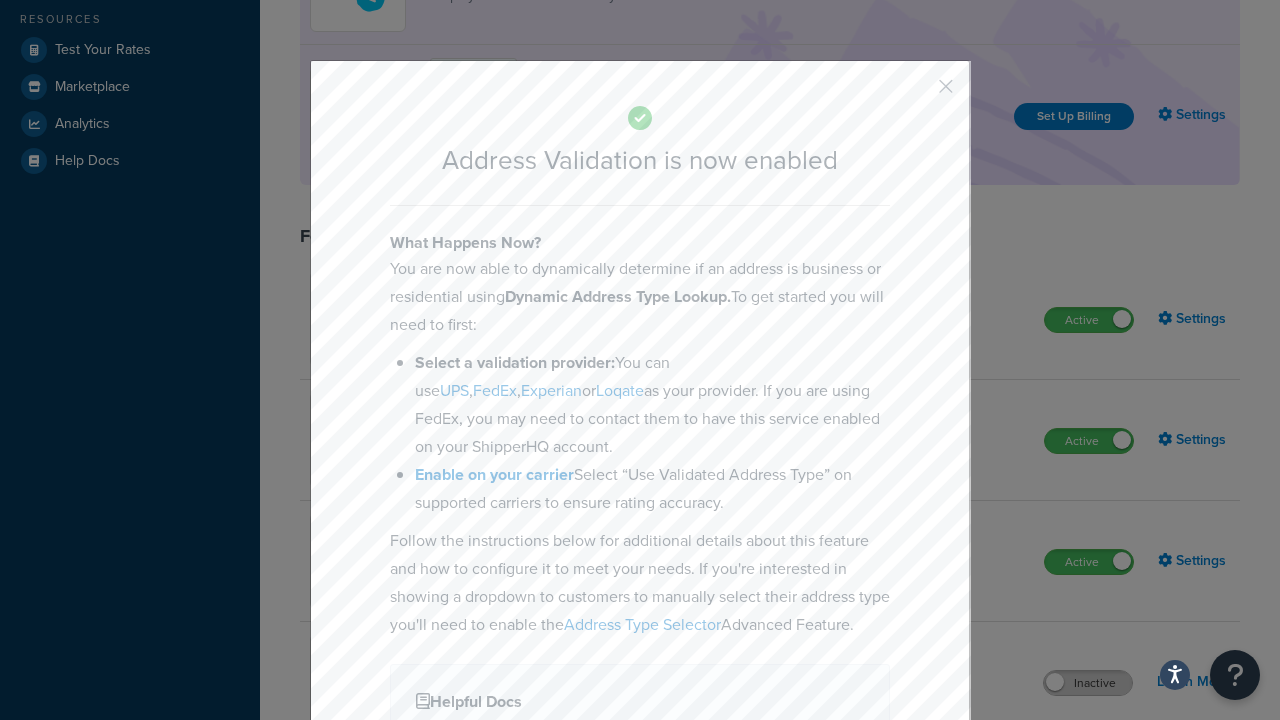 click on "Inactive" at bounding box center (1088, 683) 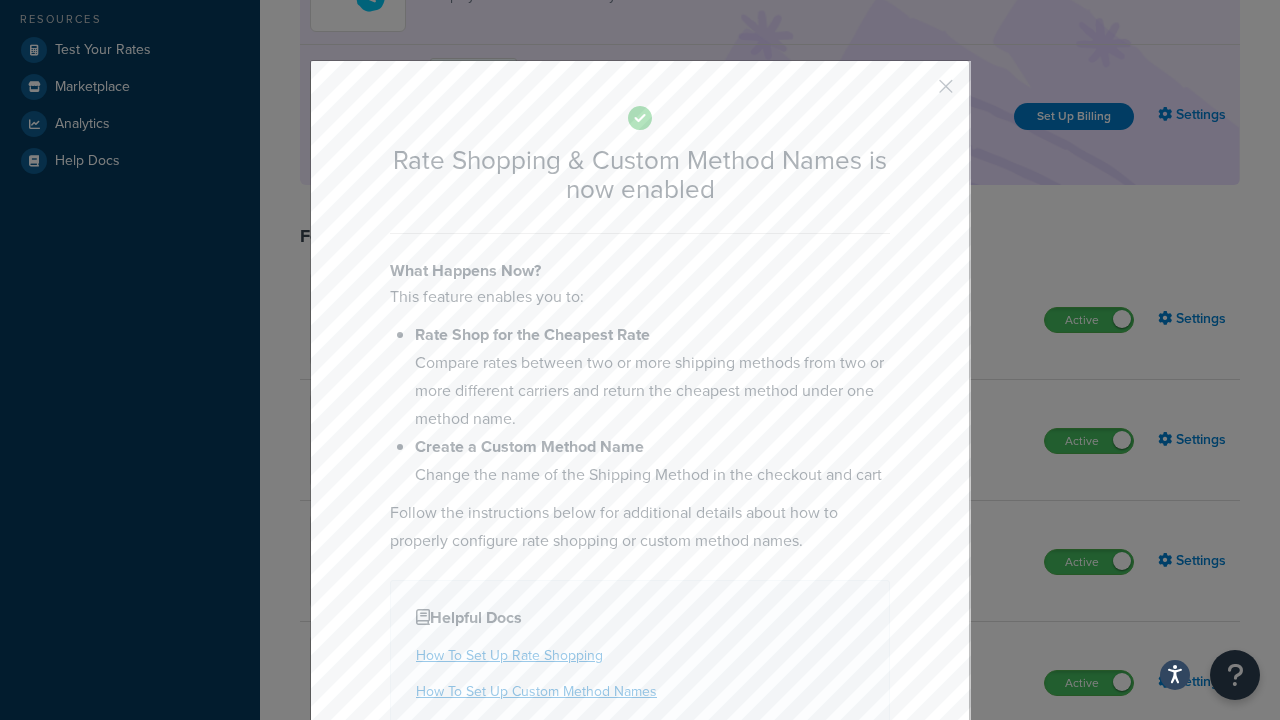 click at bounding box center [916, 93] 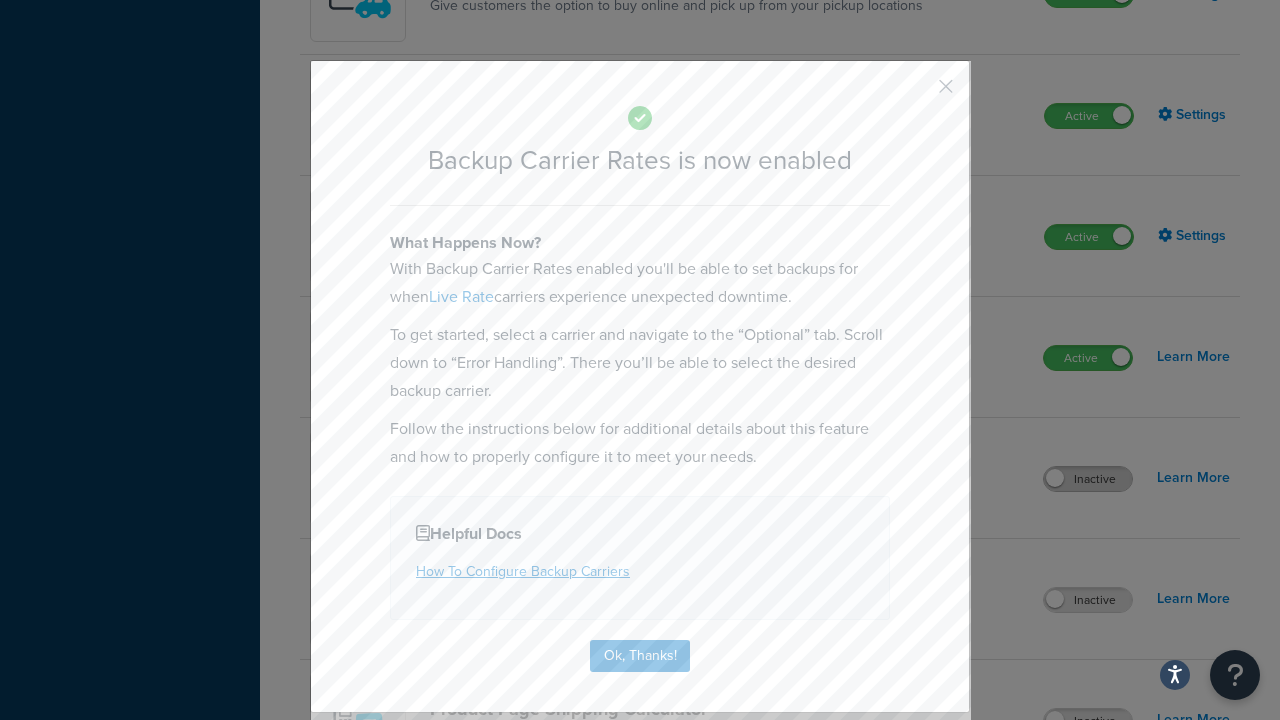 click at bounding box center [916, 93] 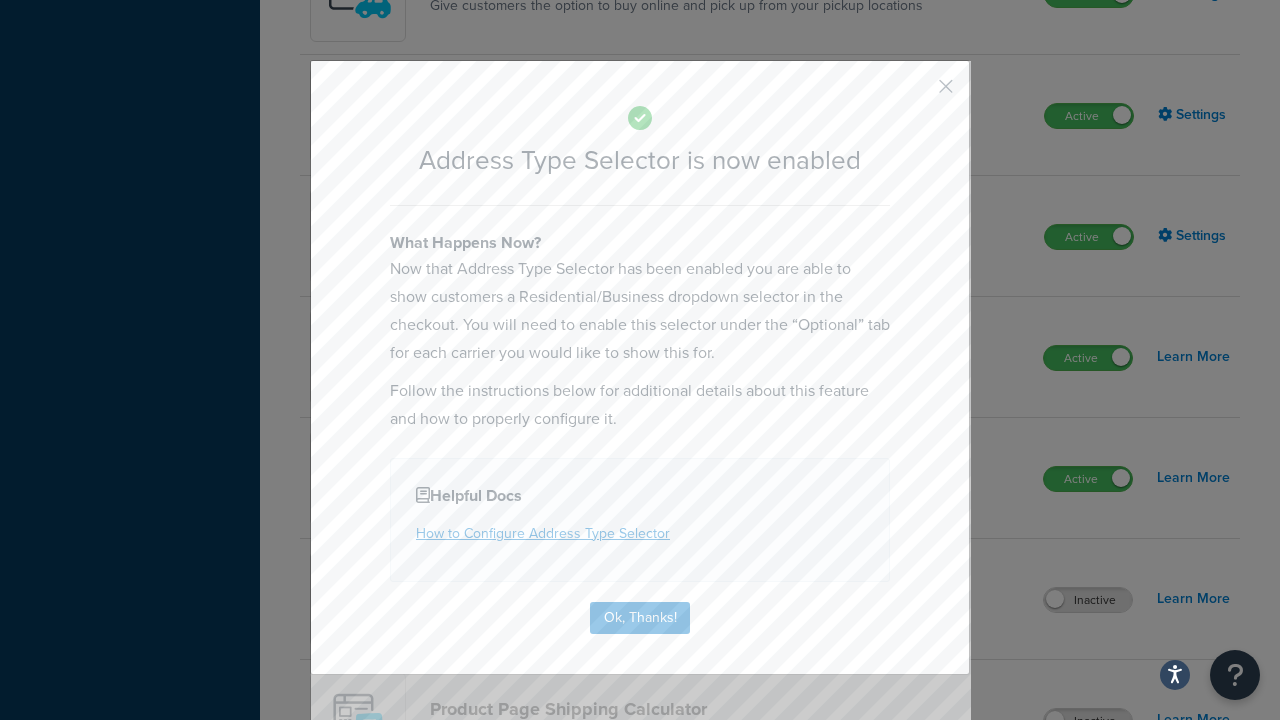 click at bounding box center [916, 93] 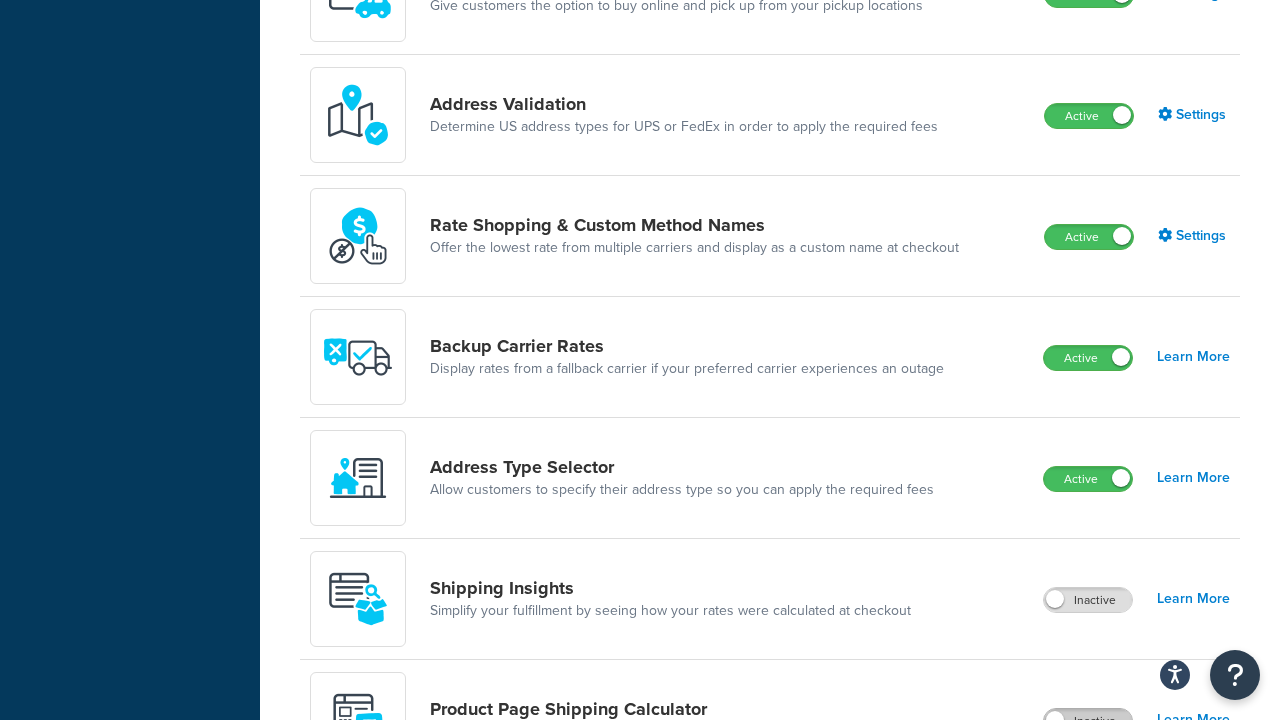 click on "Inactive" at bounding box center (1088, 721) 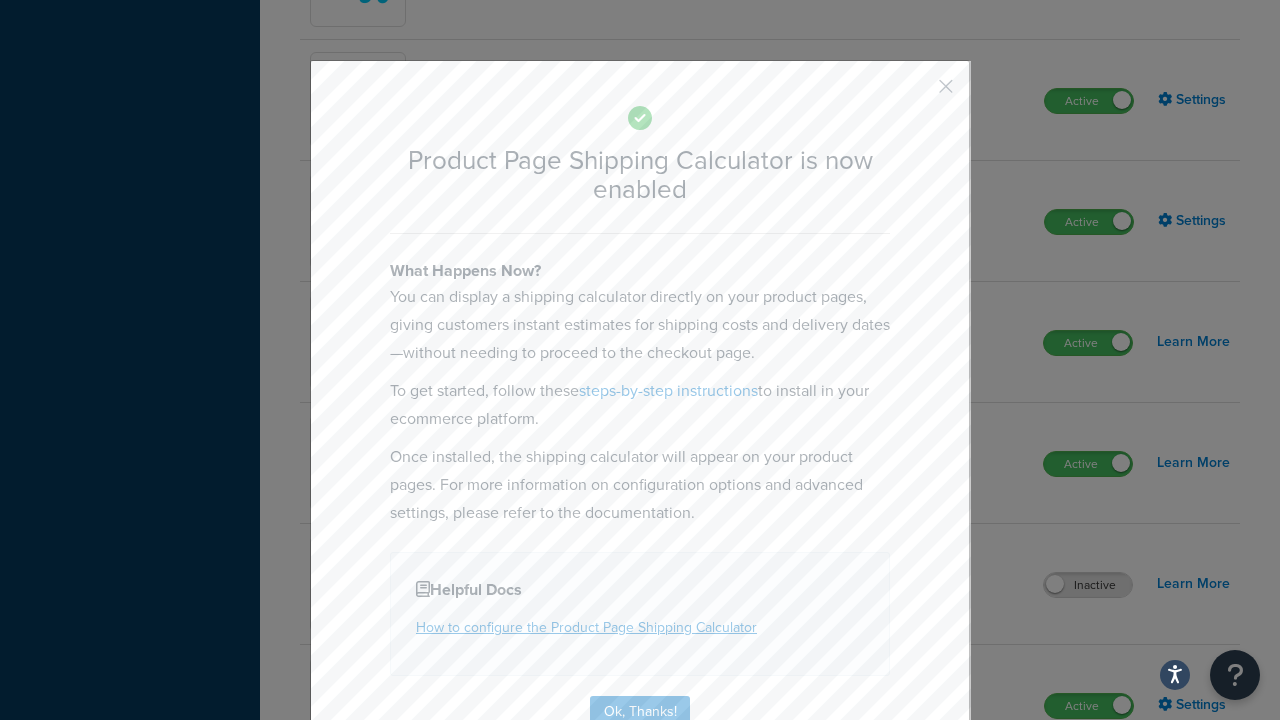 click at bounding box center [916, 93] 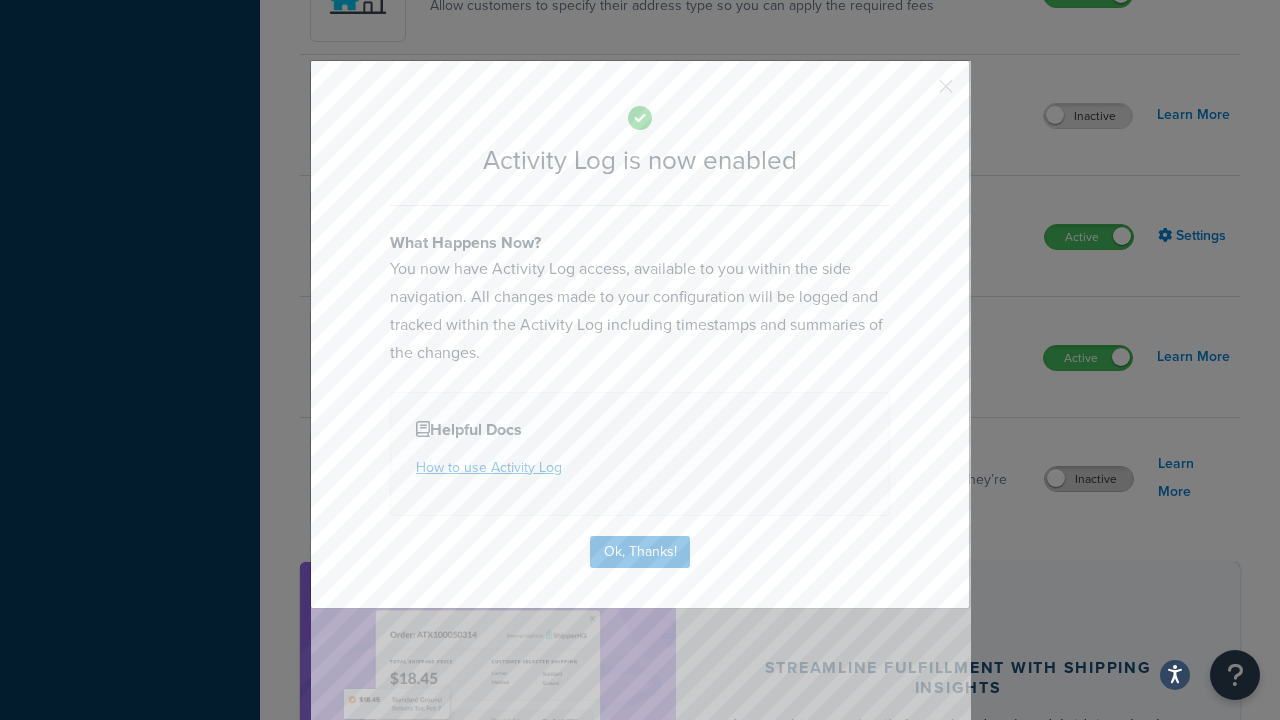 click at bounding box center (916, 93) 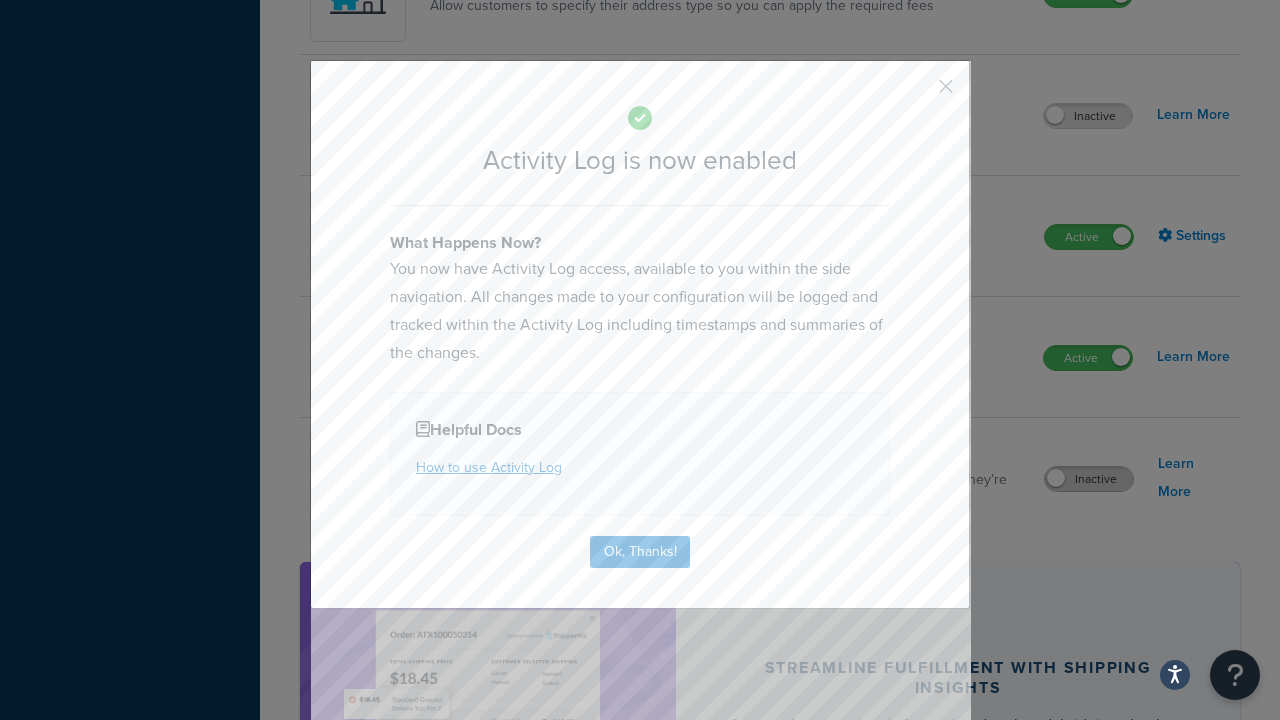 click on "Inactive" at bounding box center (1089, 479) 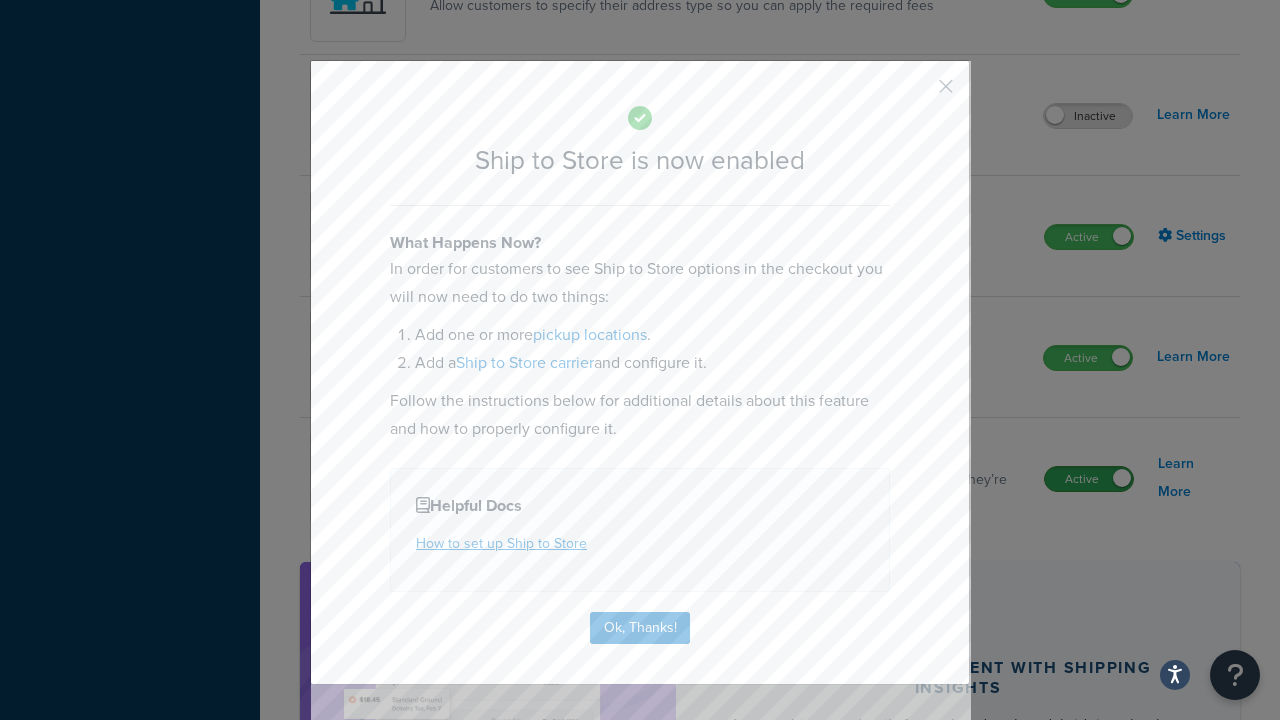 click at bounding box center (916, 93) 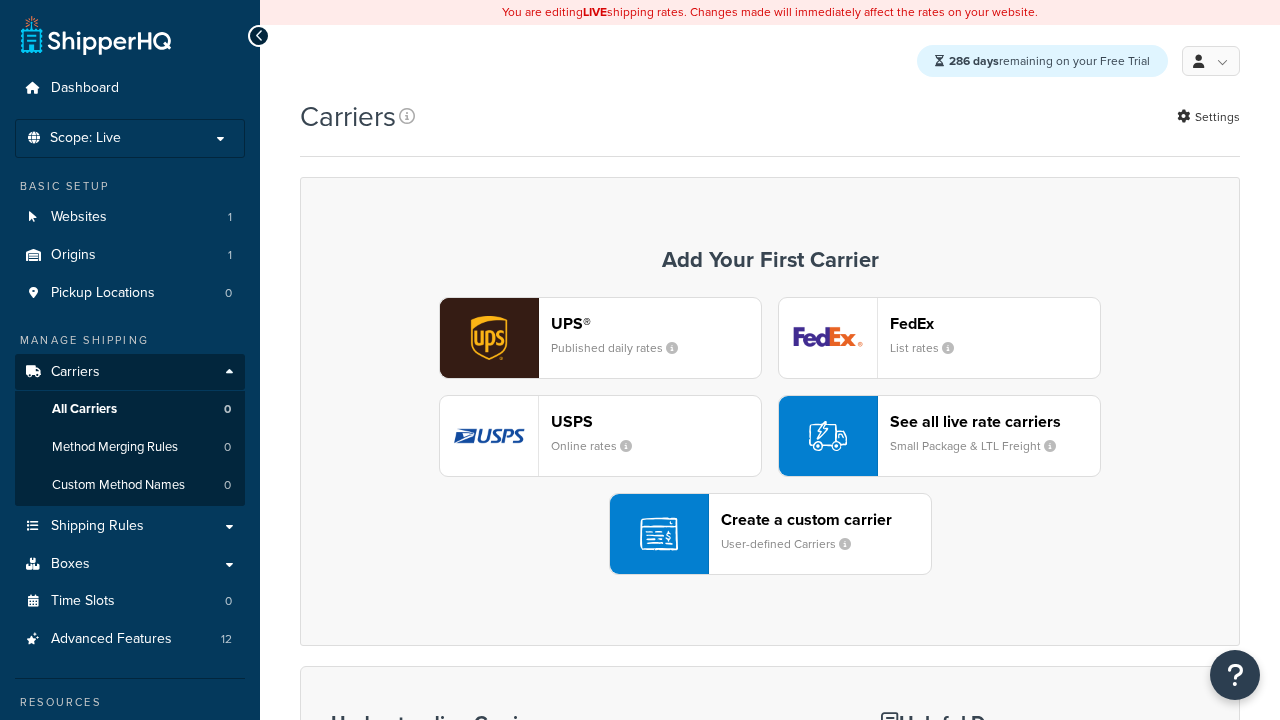 scroll, scrollTop: 0, scrollLeft: 0, axis: both 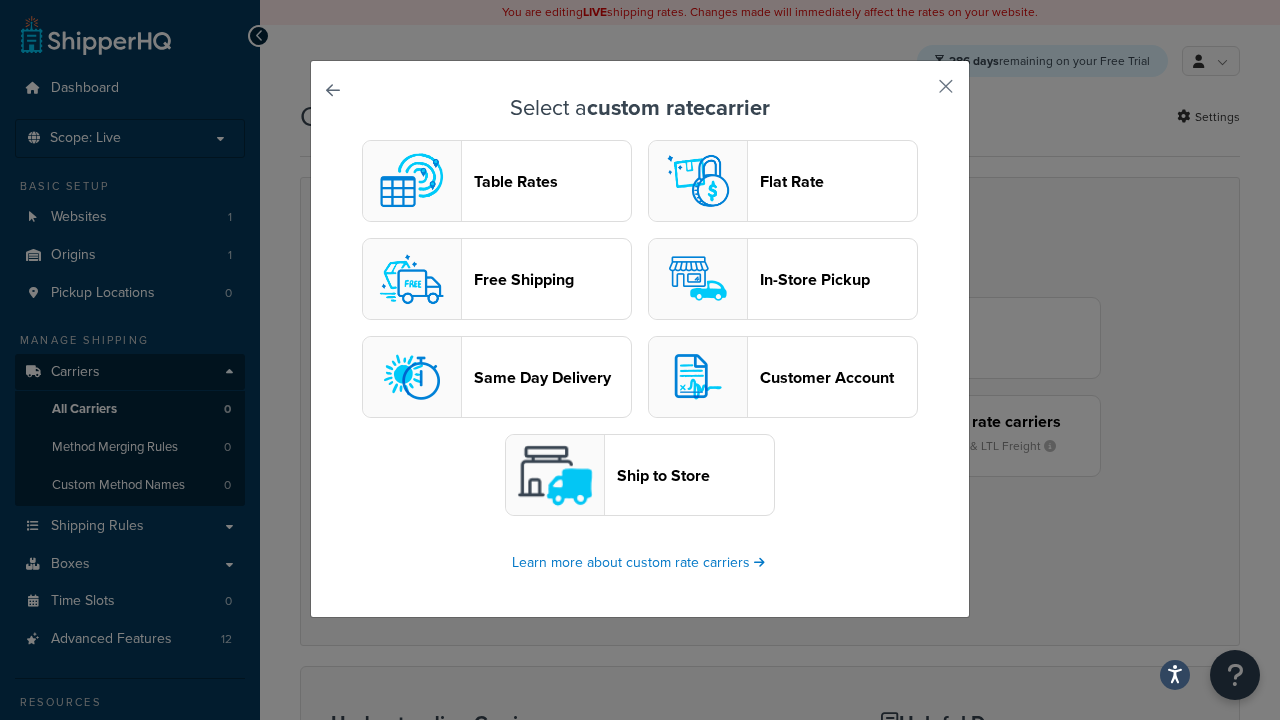 click on "In-Store Pickup" at bounding box center [838, 279] 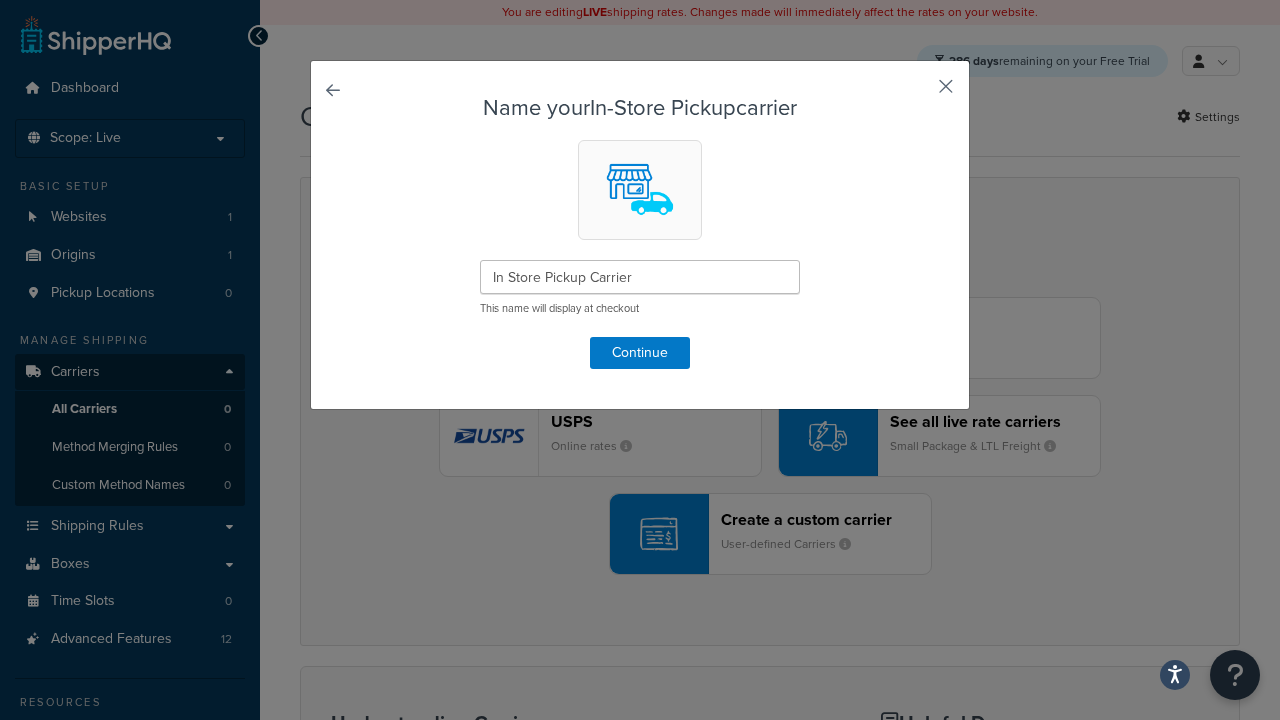 click at bounding box center (916, 93) 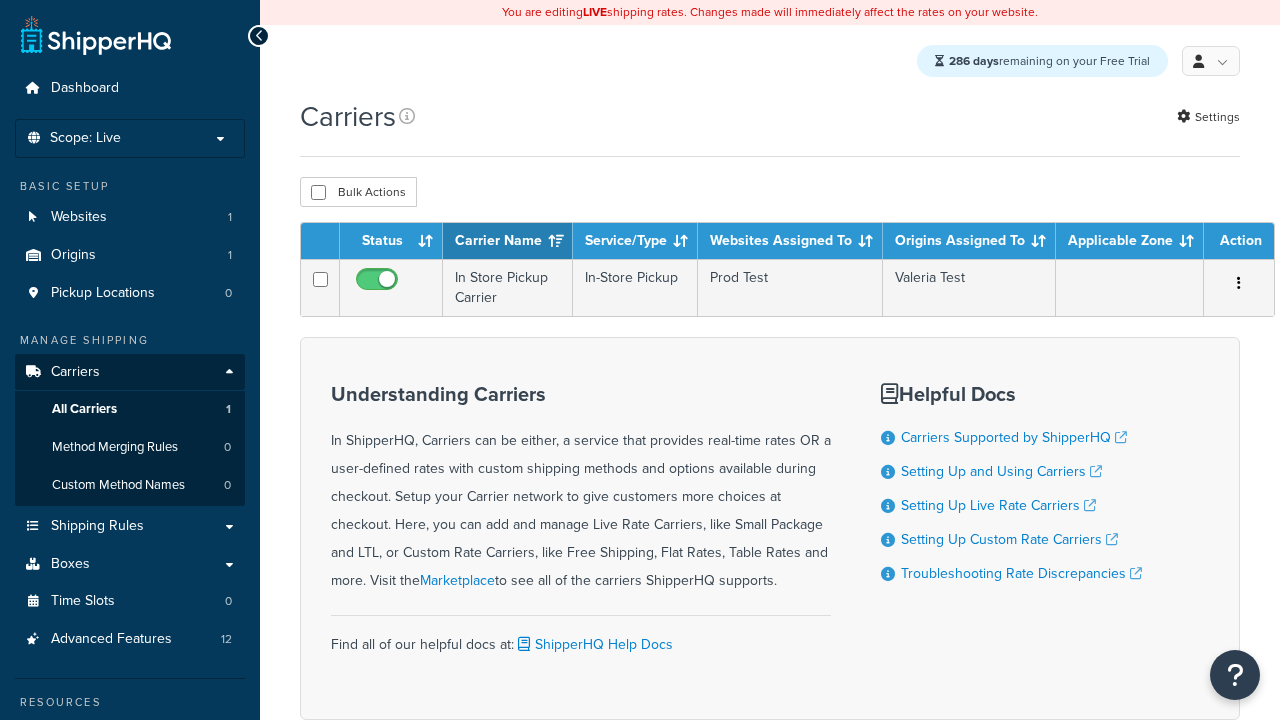 scroll, scrollTop: 0, scrollLeft: 0, axis: both 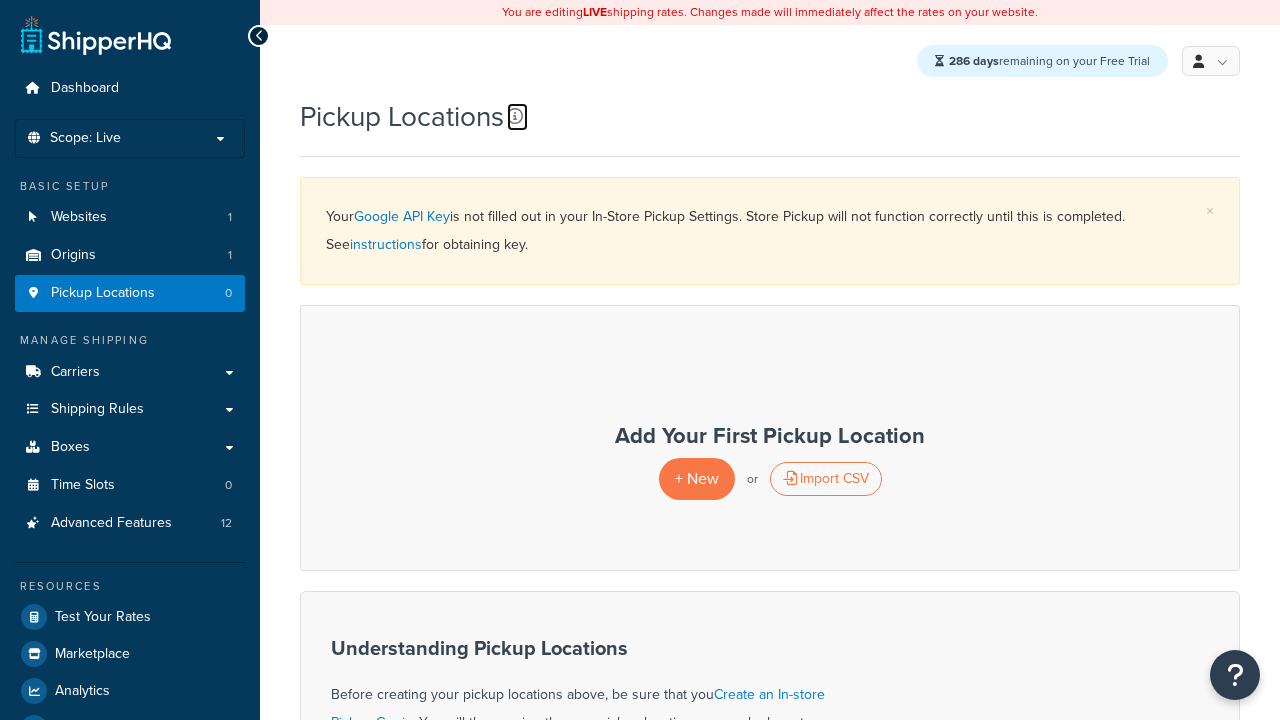 click at bounding box center [515, 116] 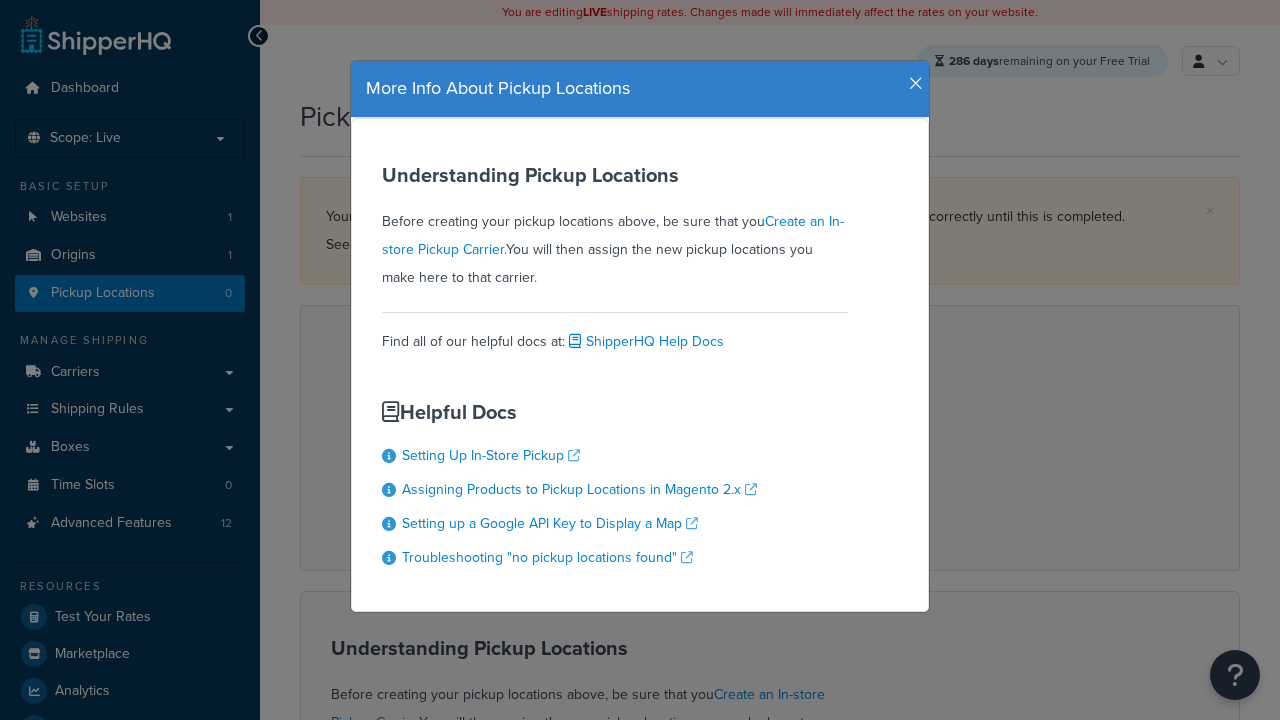 scroll, scrollTop: 0, scrollLeft: 0, axis: both 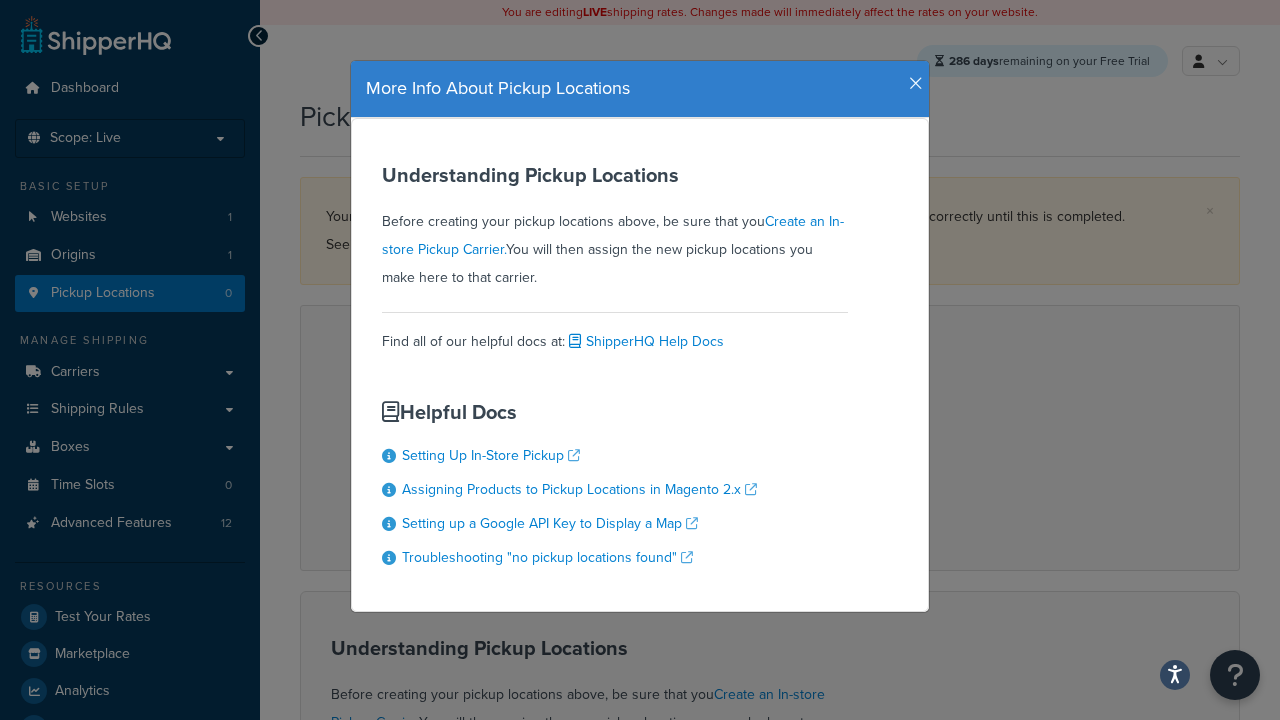 click at bounding box center [916, 84] 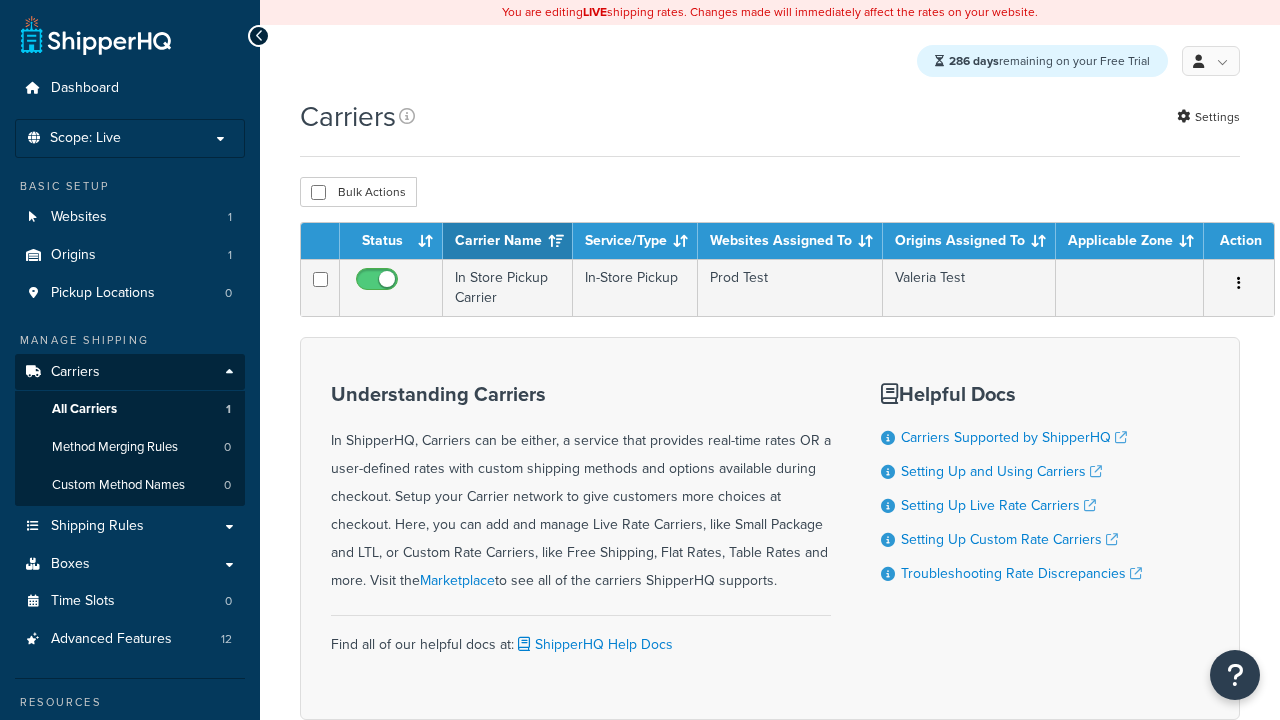 scroll, scrollTop: 0, scrollLeft: 0, axis: both 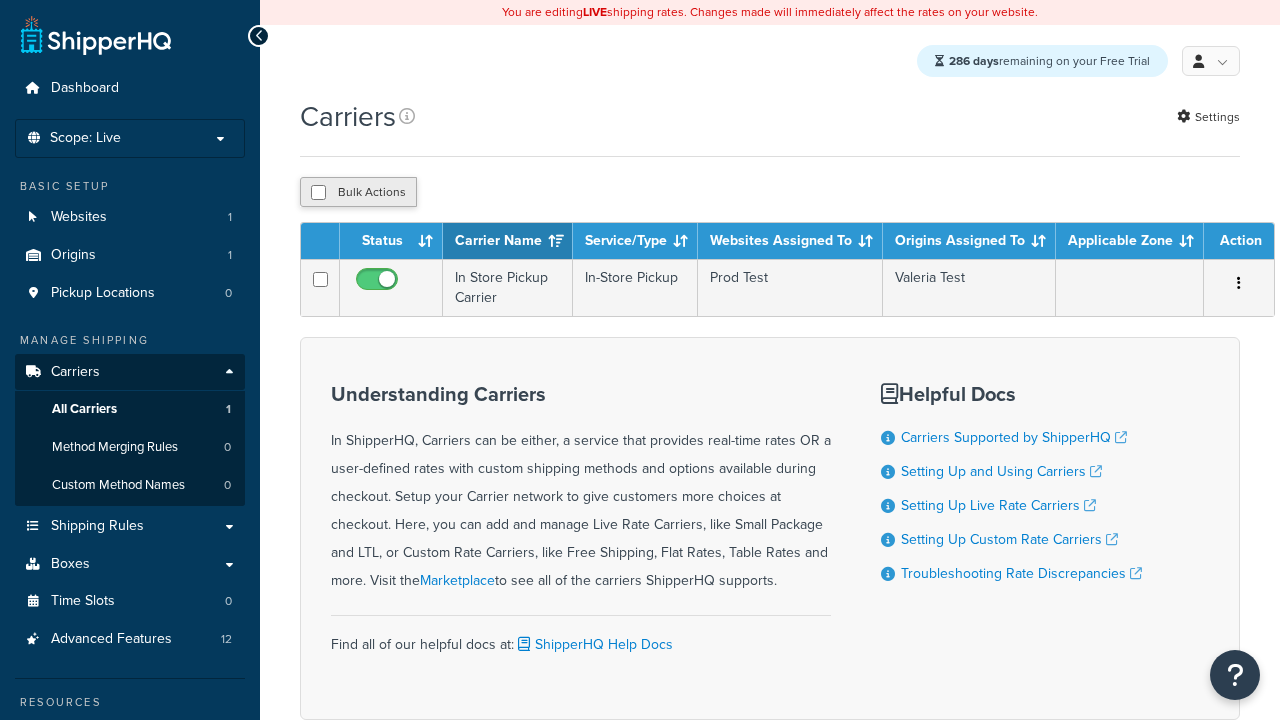 click at bounding box center (318, 192) 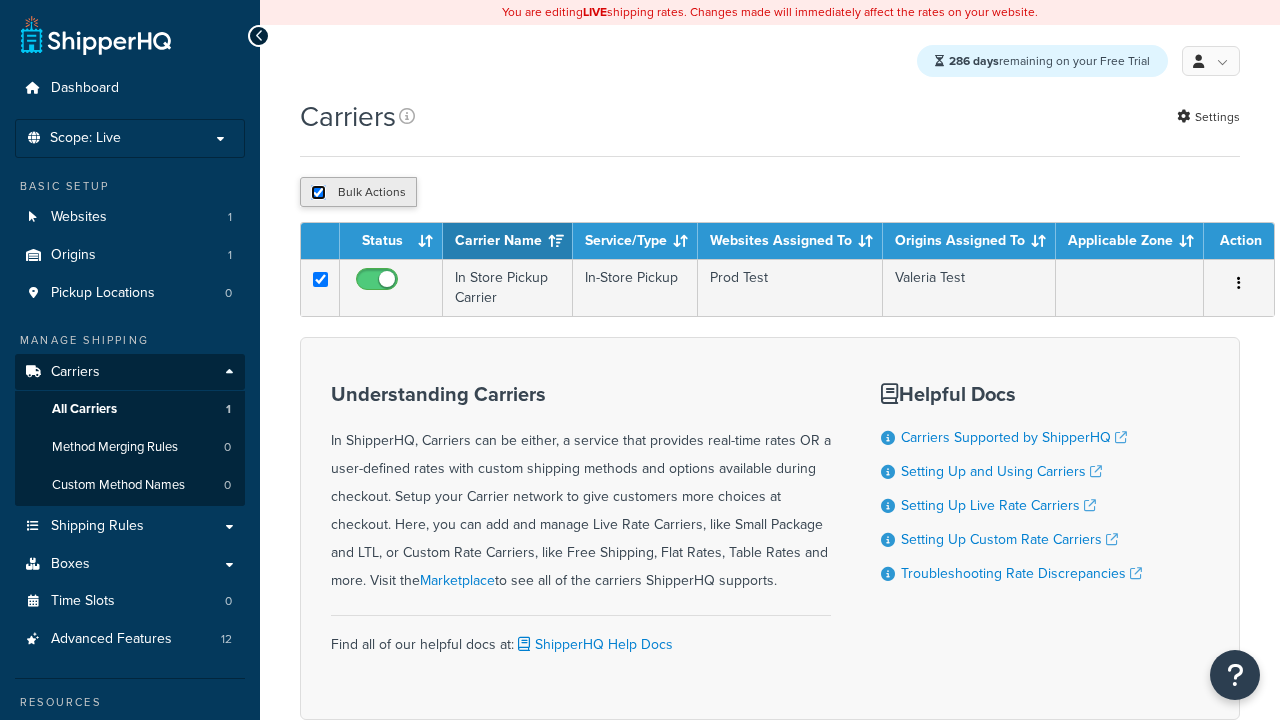 checkbox on "true" 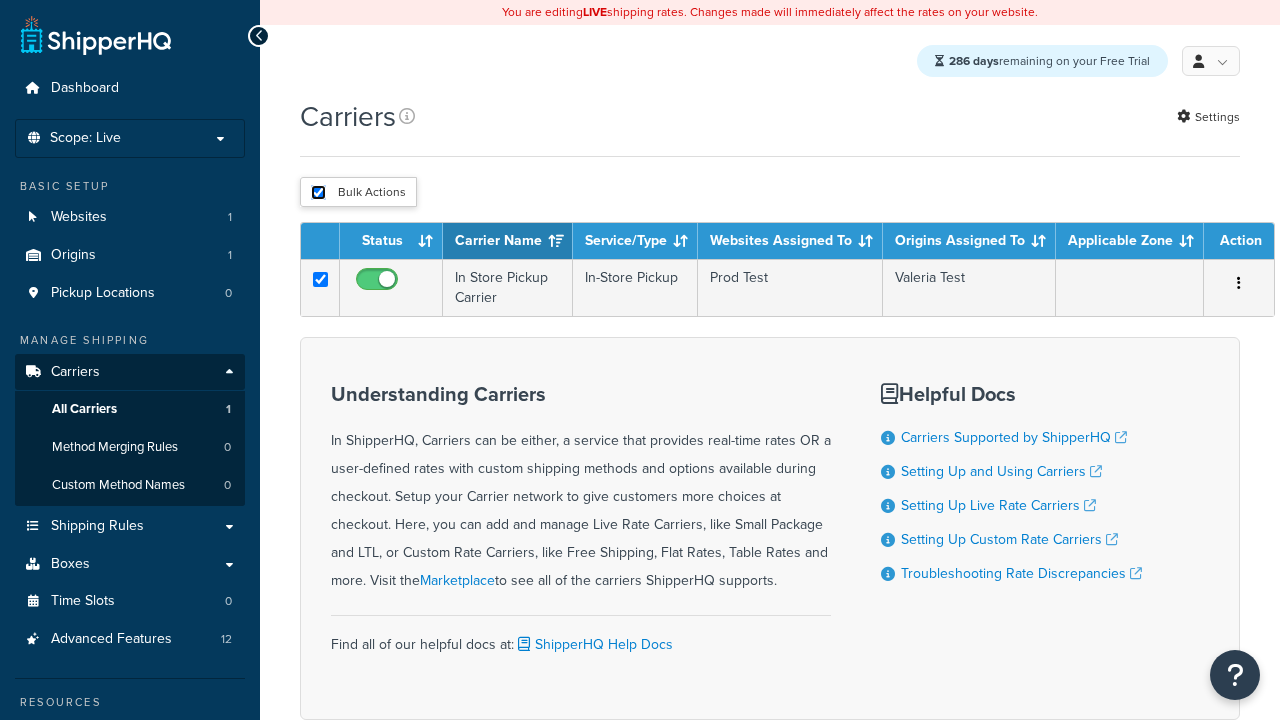 click on "Delete" at bounding box center (0, 0) 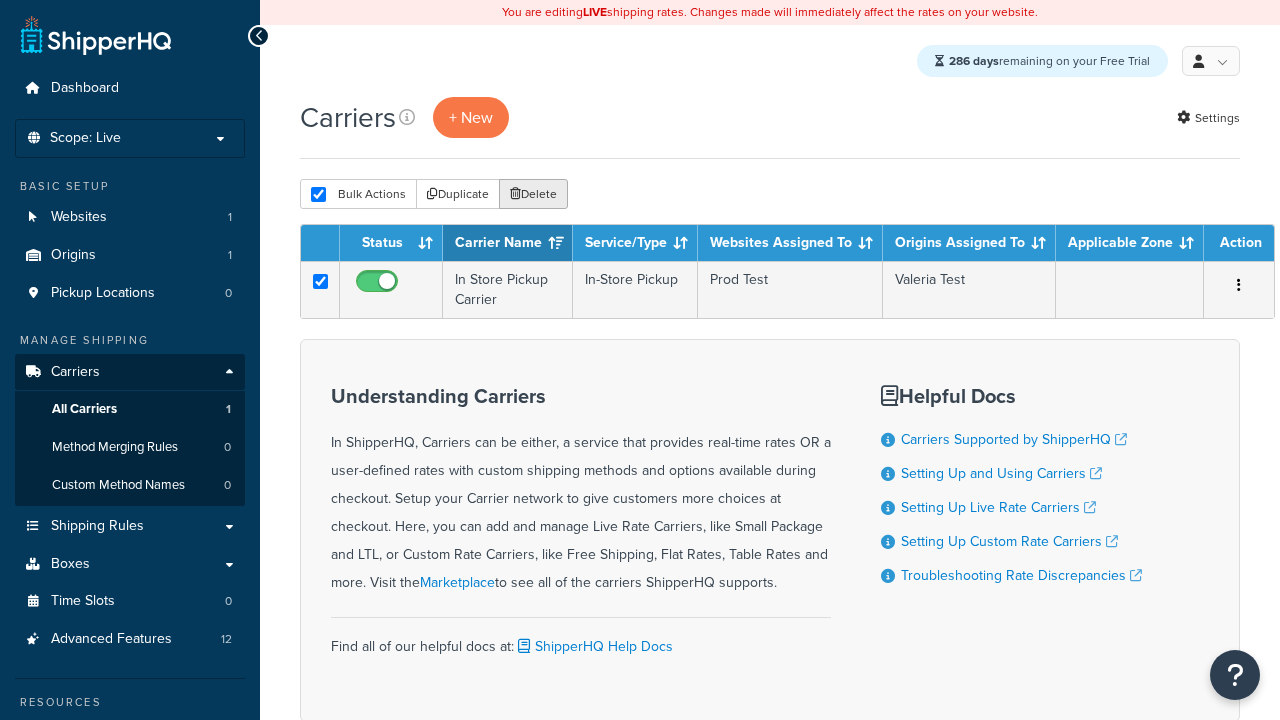 scroll, scrollTop: 0, scrollLeft: 0, axis: both 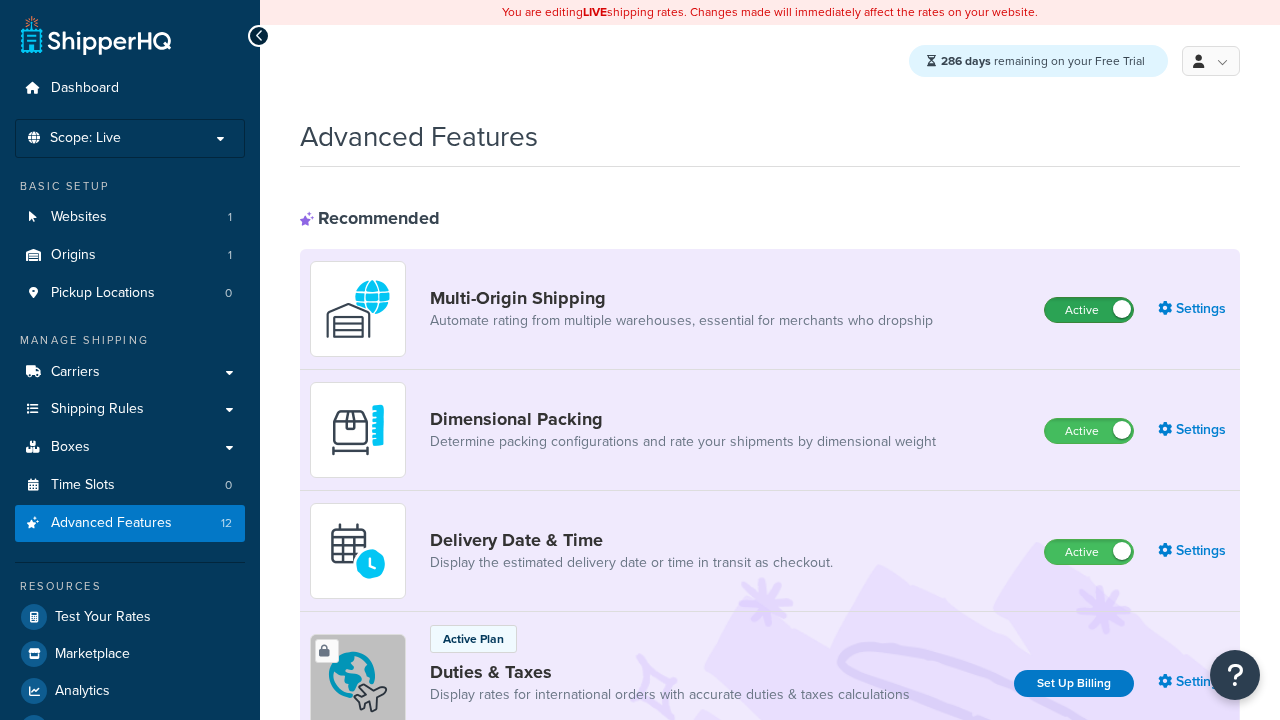 click on "Active" at bounding box center [1089, 310] 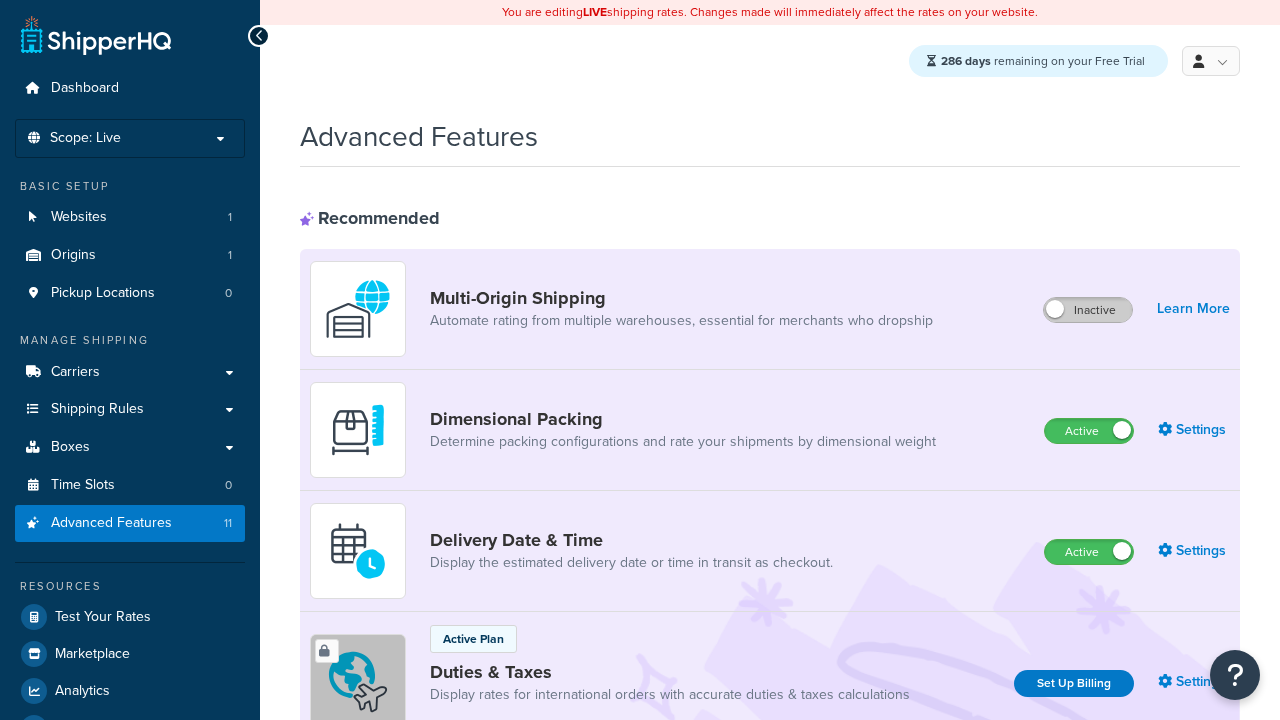 scroll, scrollTop: 0, scrollLeft: 0, axis: both 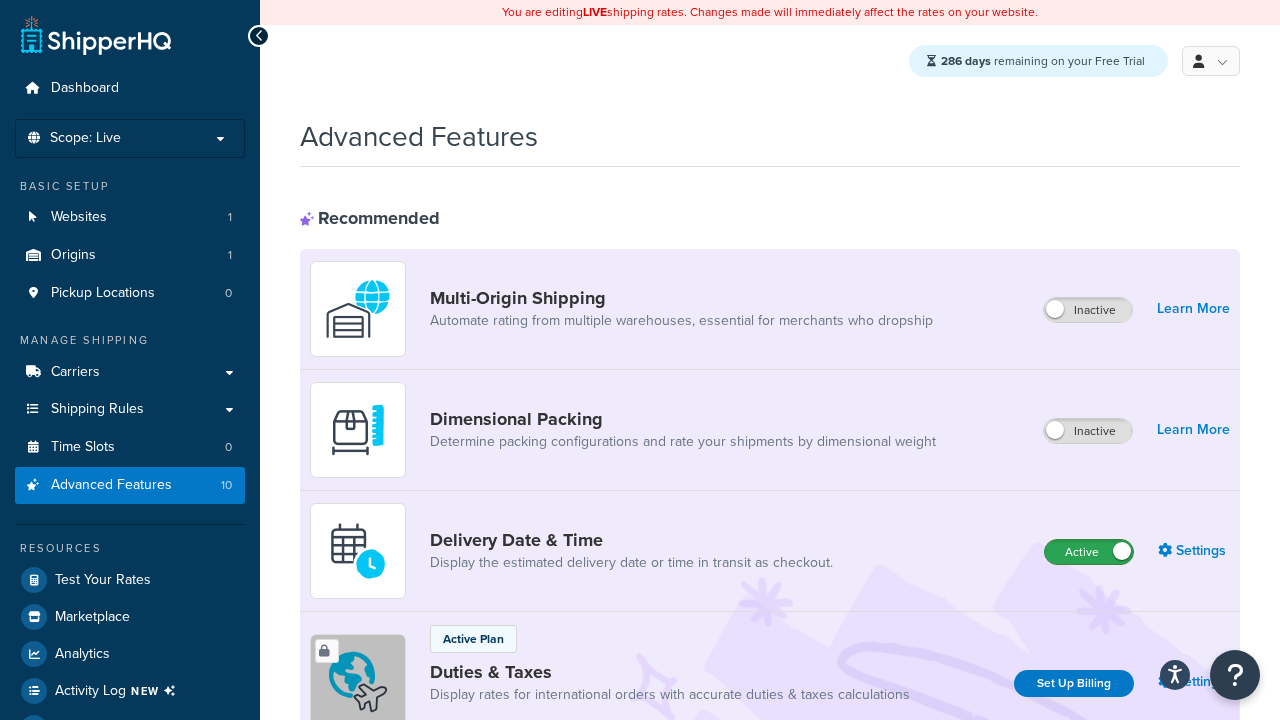 click on "Active" at bounding box center [1089, 552] 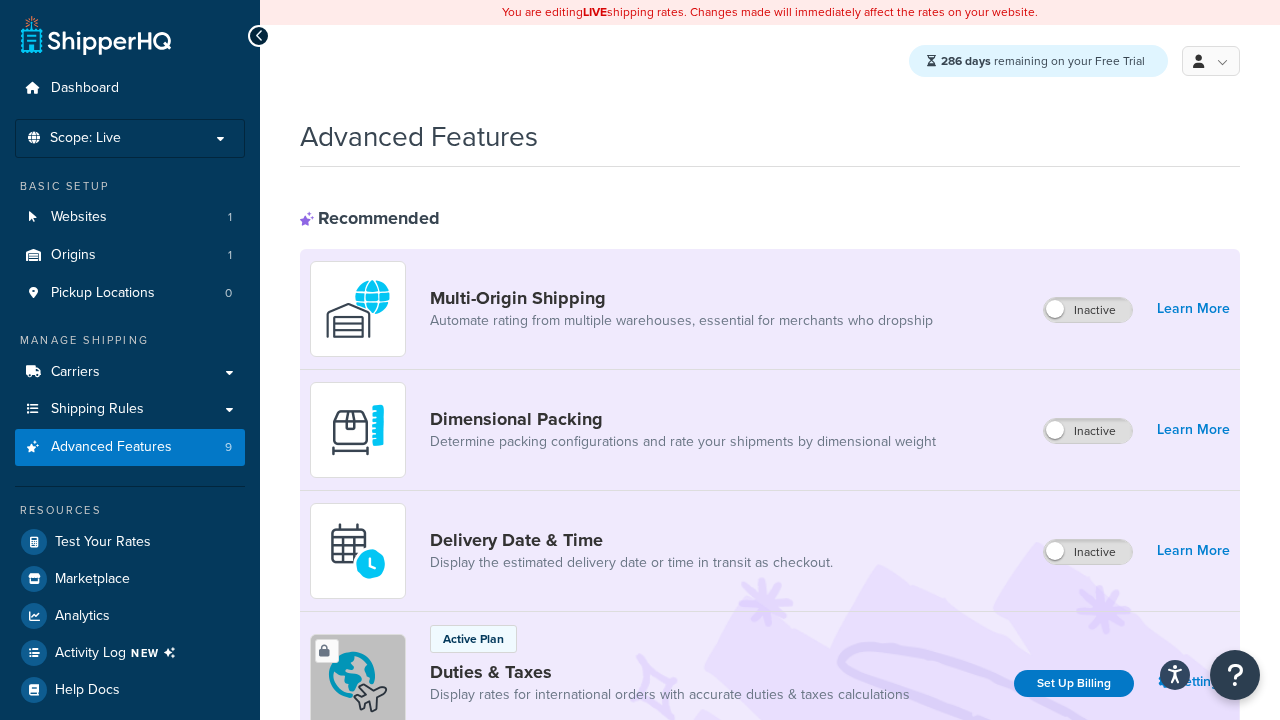 click on "Active" at bounding box center [1089, 887] 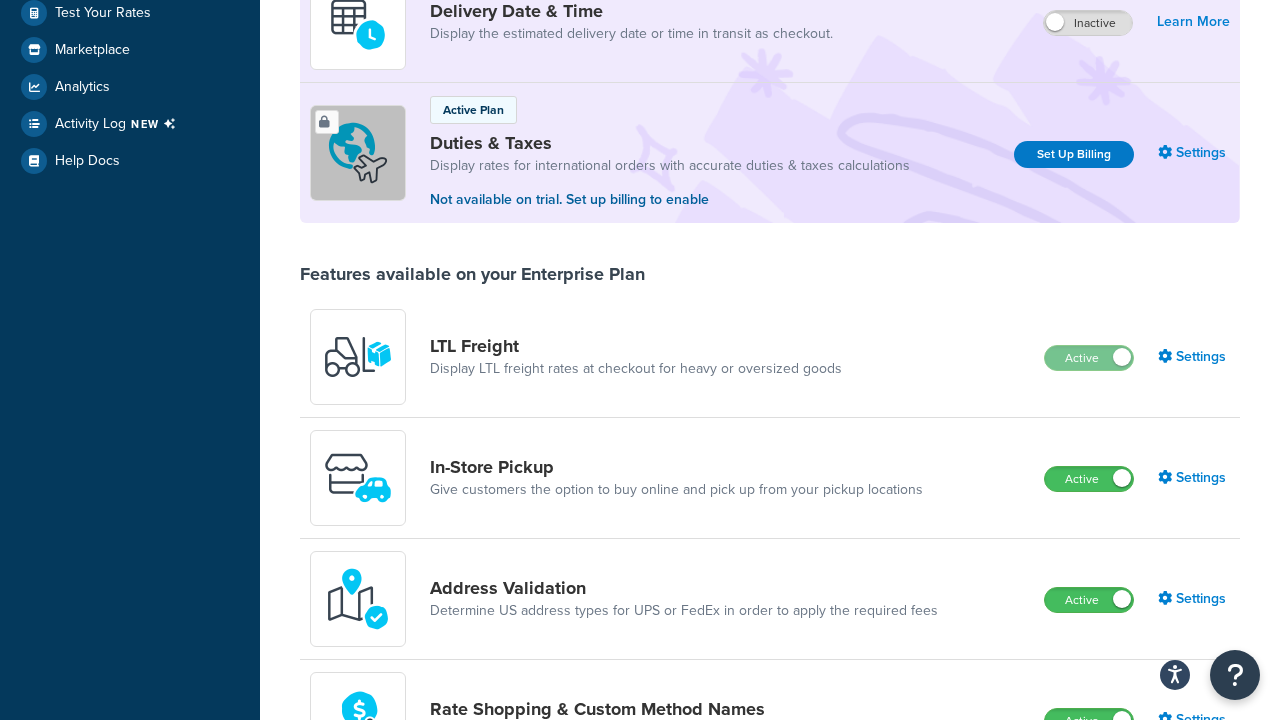 click on "Active" at bounding box center (1089, 479) 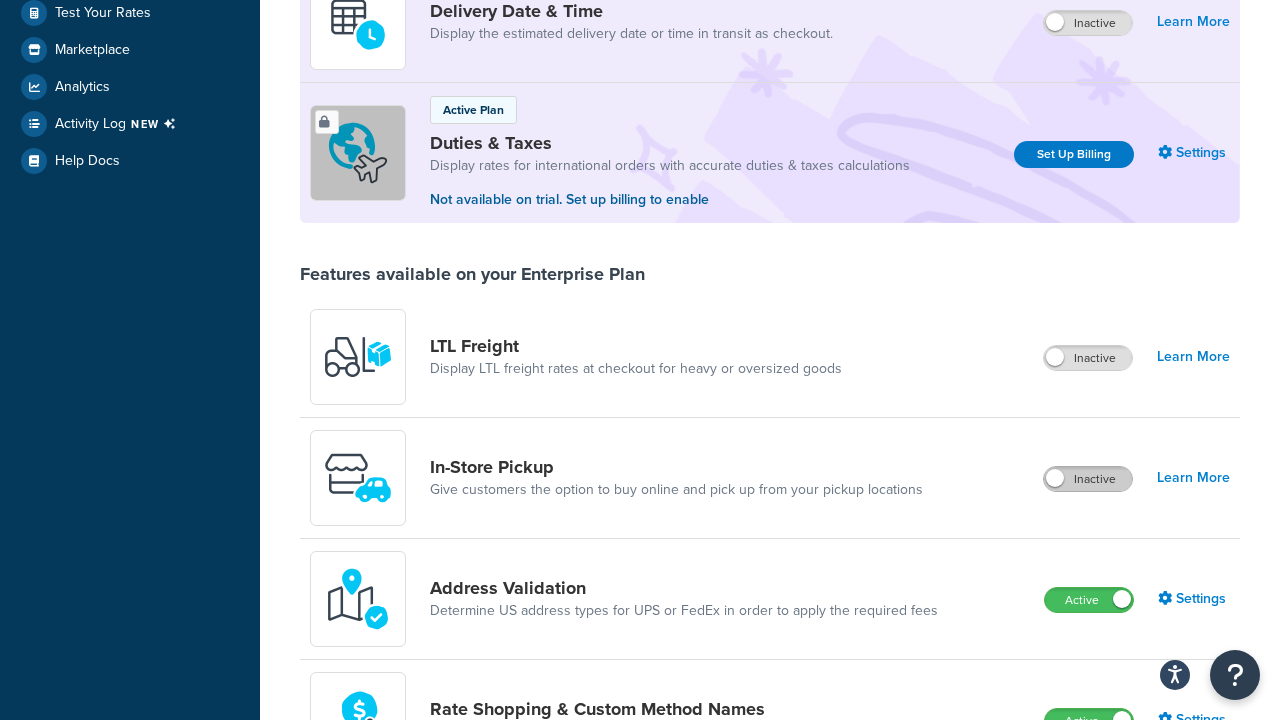 click on "Active" at bounding box center (1089, 600) 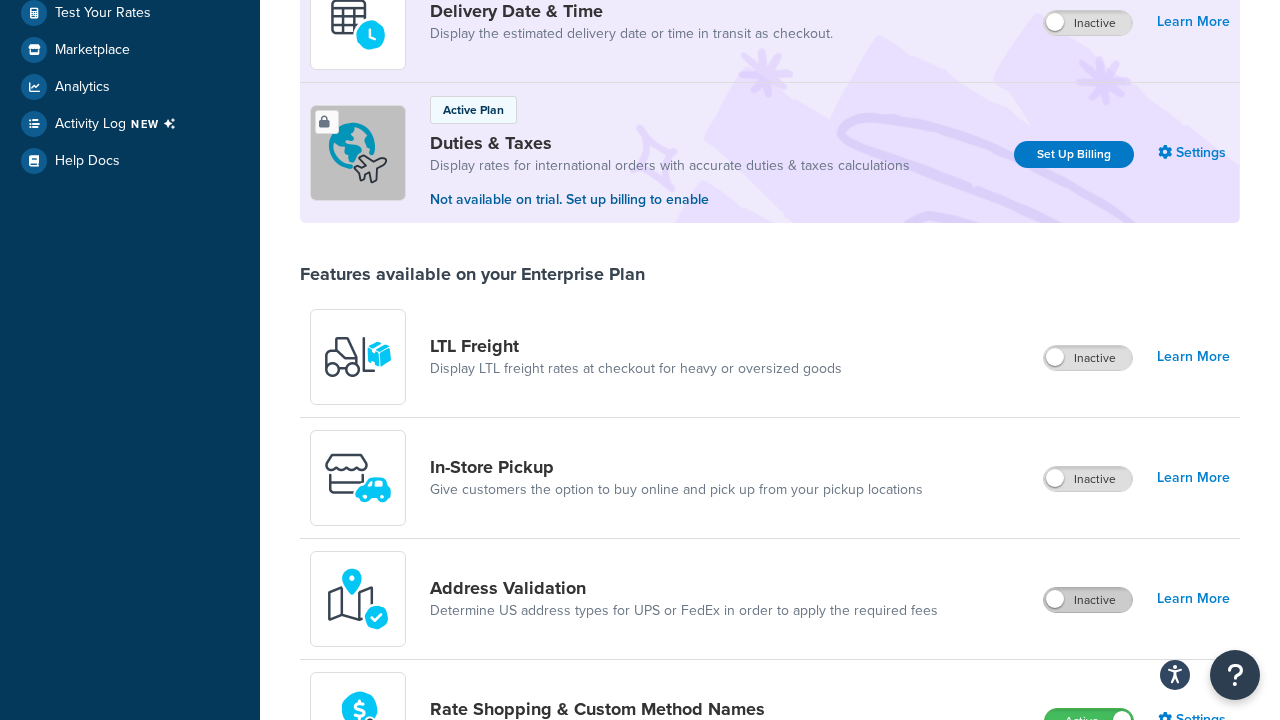 click on "Active" at bounding box center [1089, 721] 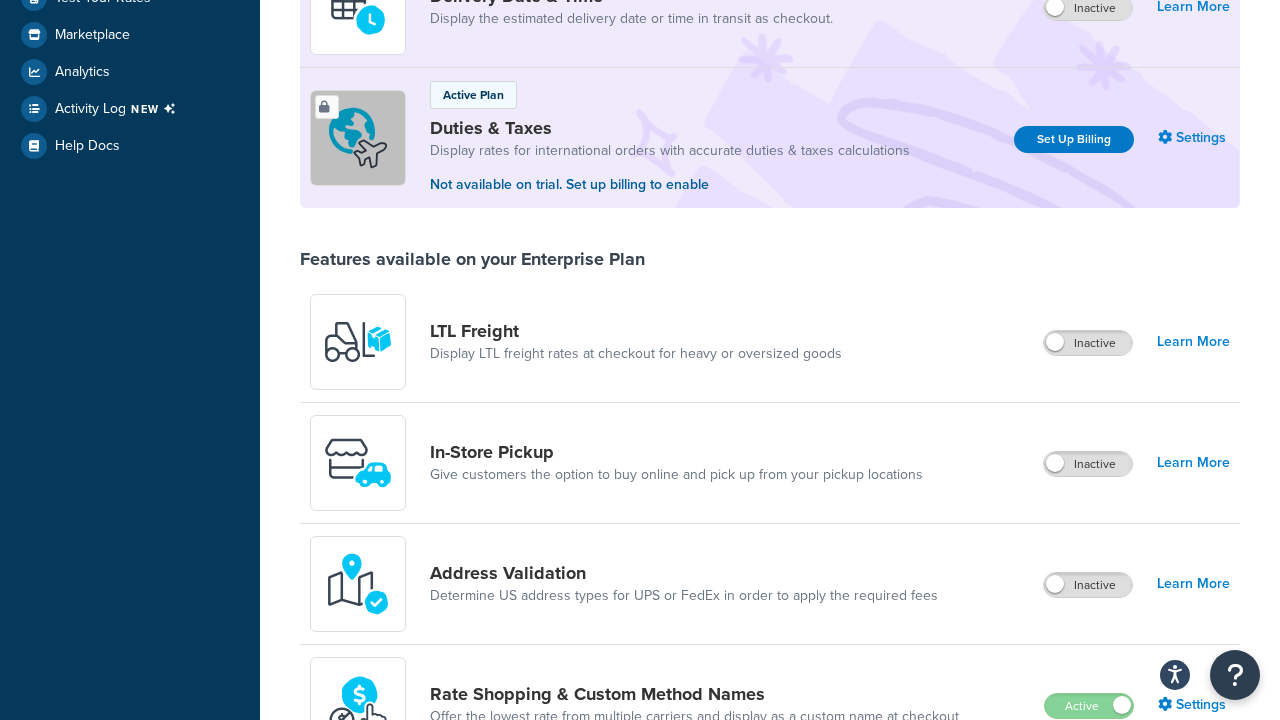 click on "Active" at bounding box center (1088, 827) 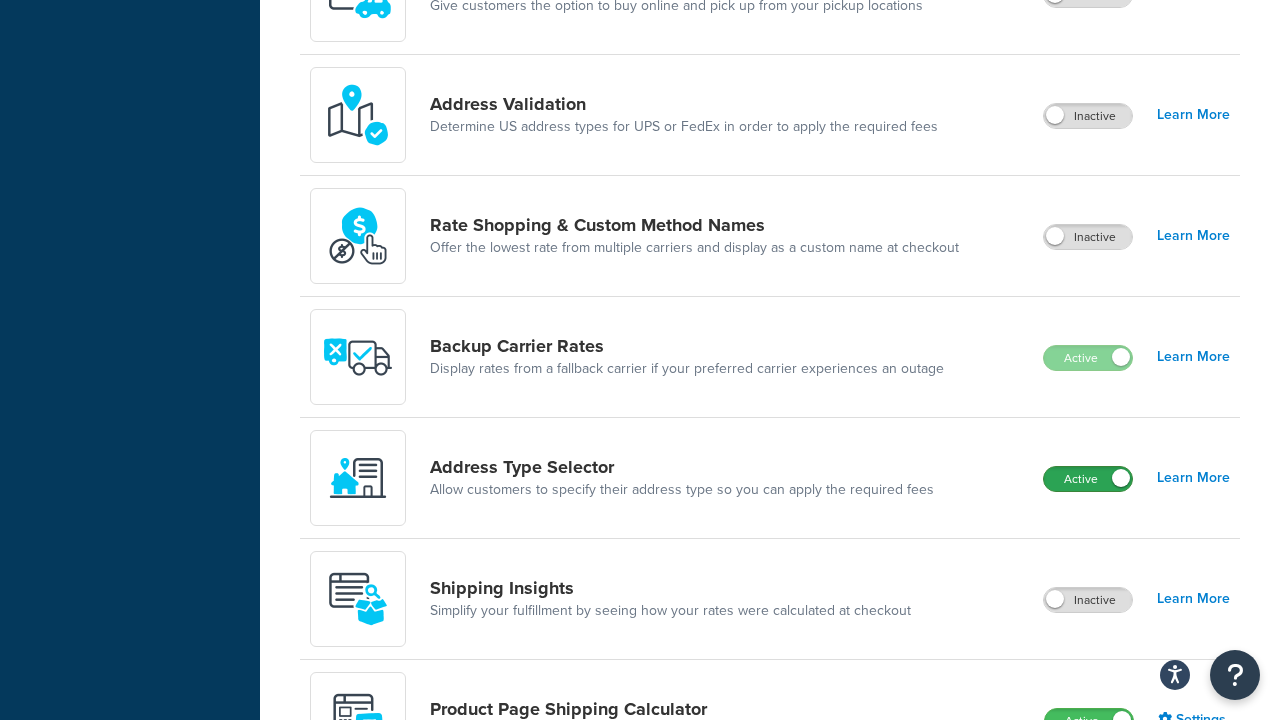 click on "Active" at bounding box center [1088, 479] 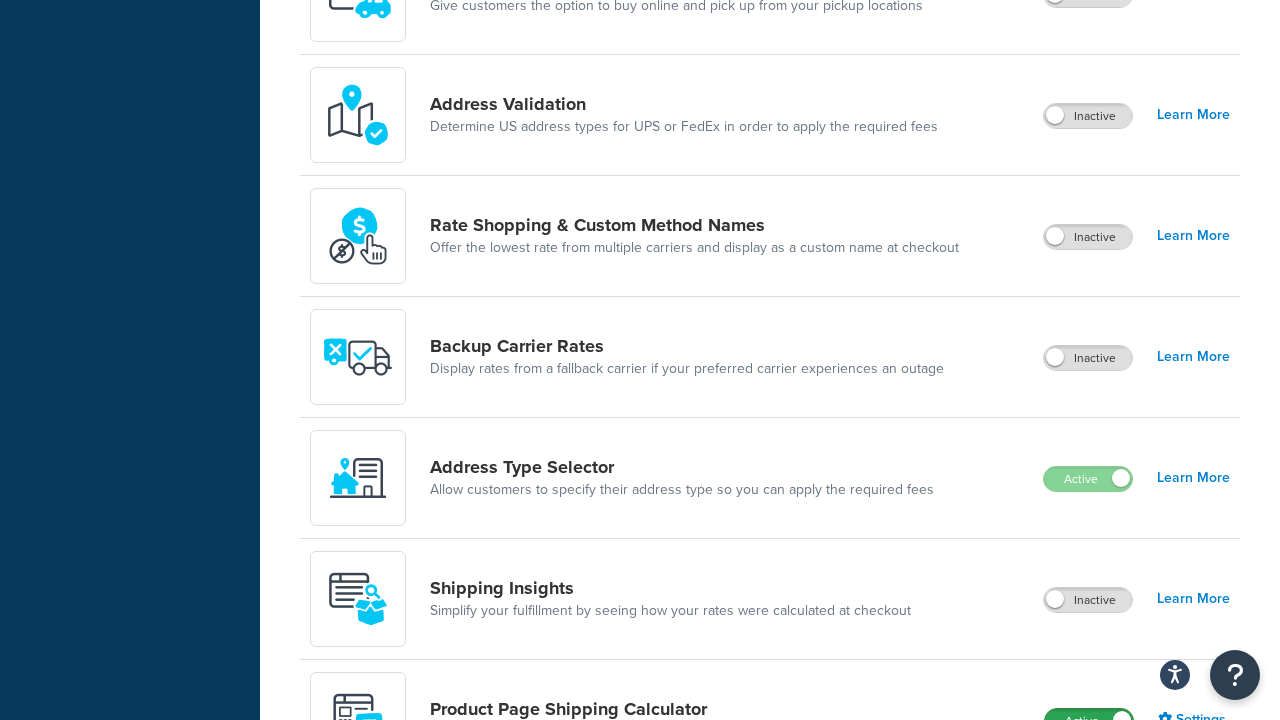 click on "Active" at bounding box center [1089, 721] 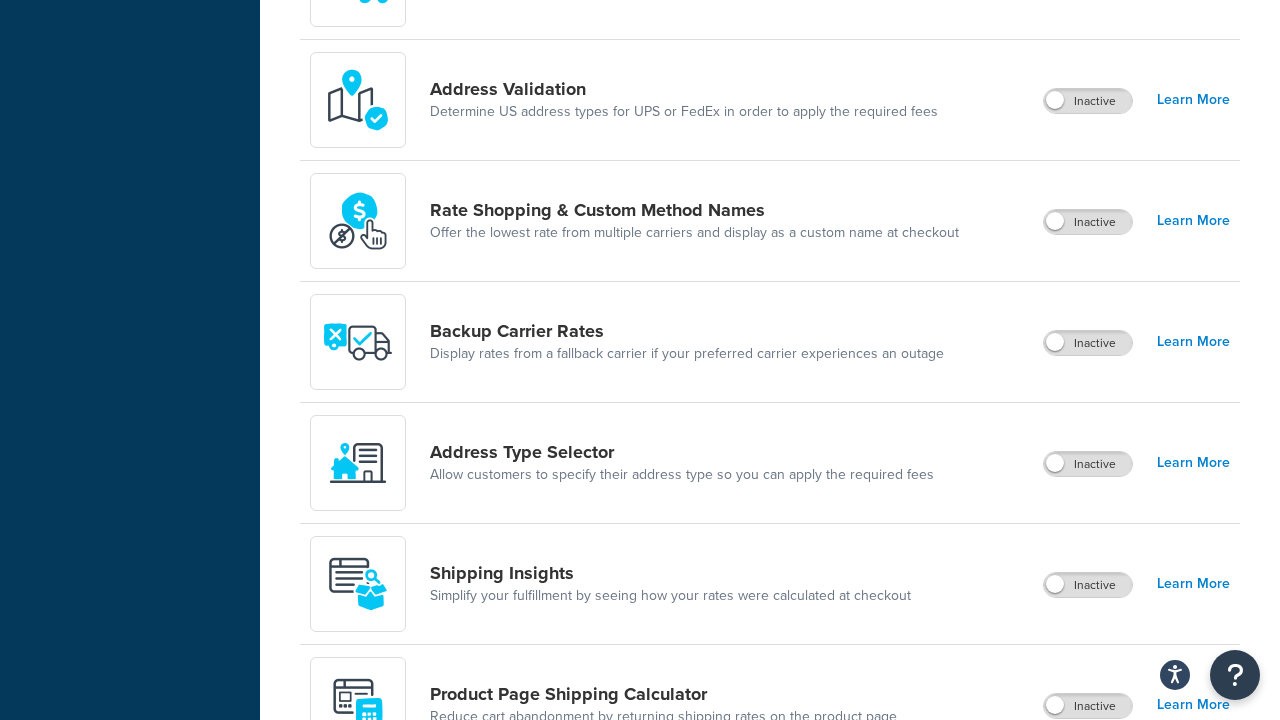 click on "Active" at bounding box center (1088, 827) 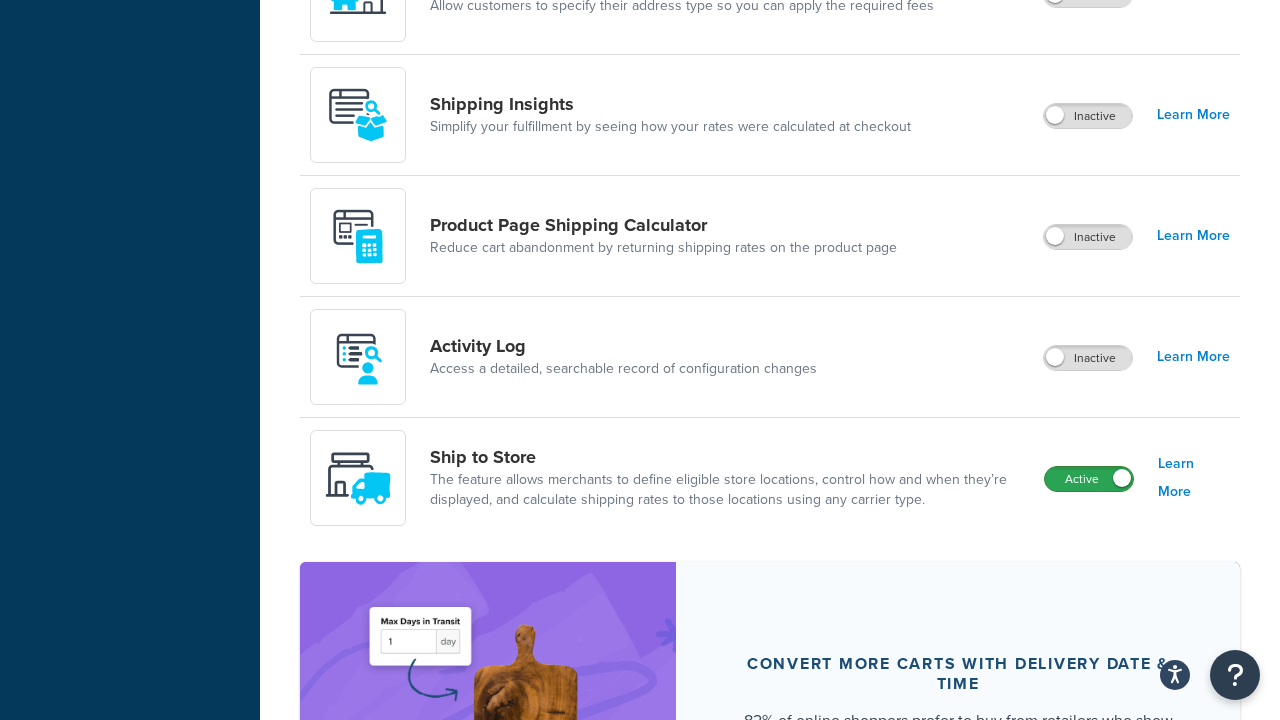 click on "Active" at bounding box center (1089, 479) 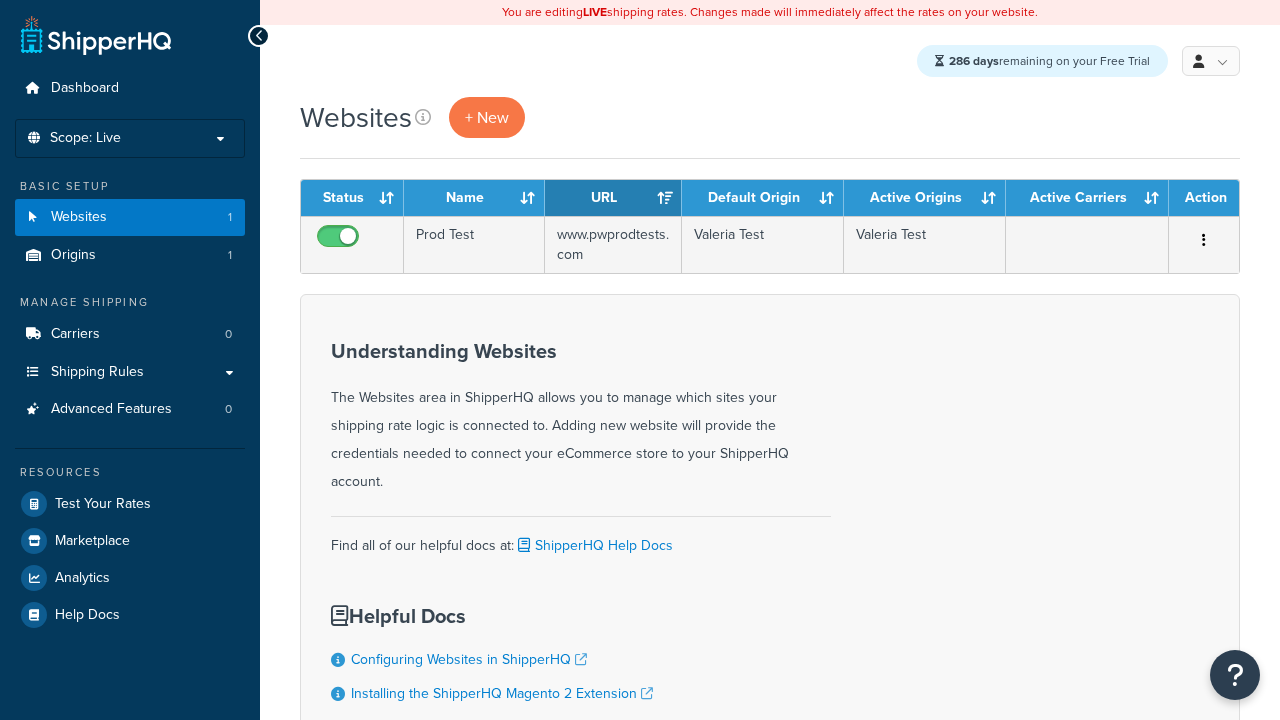 scroll, scrollTop: 0, scrollLeft: 0, axis: both 